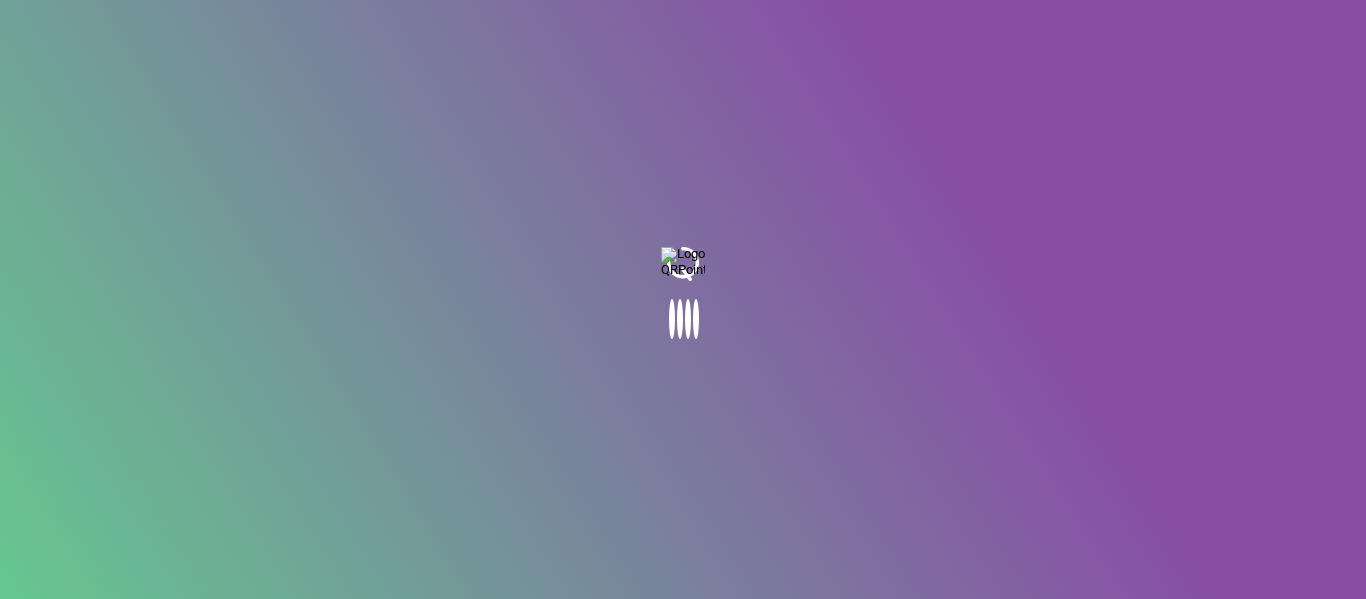 scroll, scrollTop: 0, scrollLeft: 0, axis: both 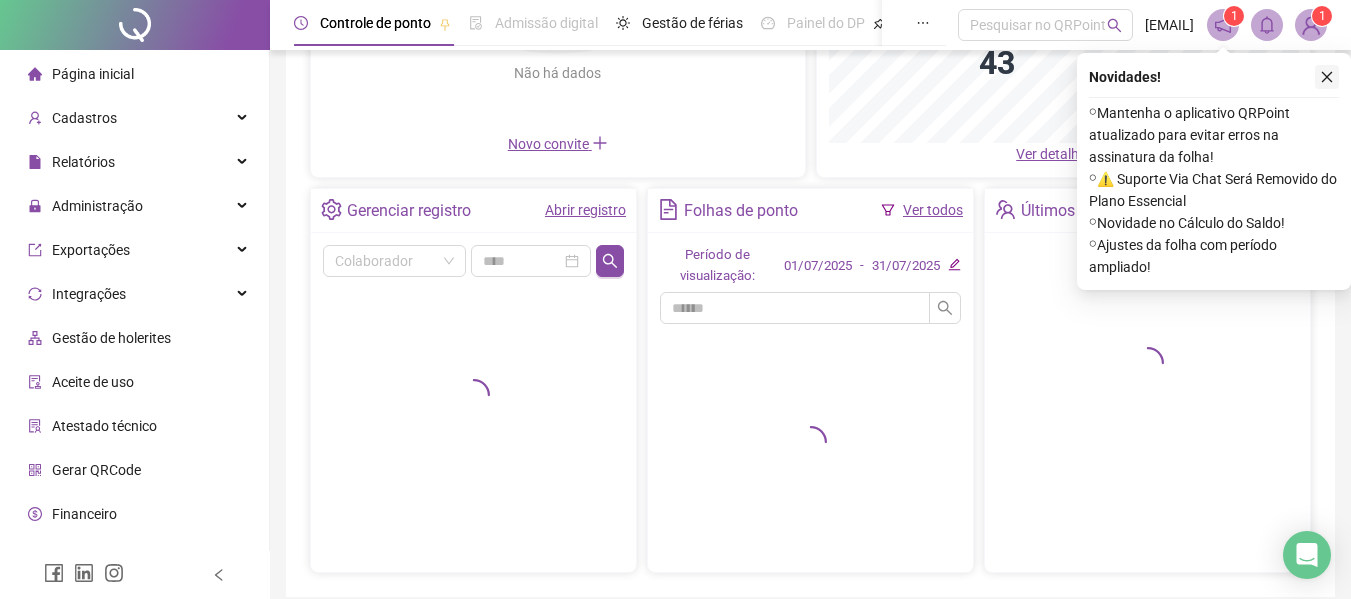 click 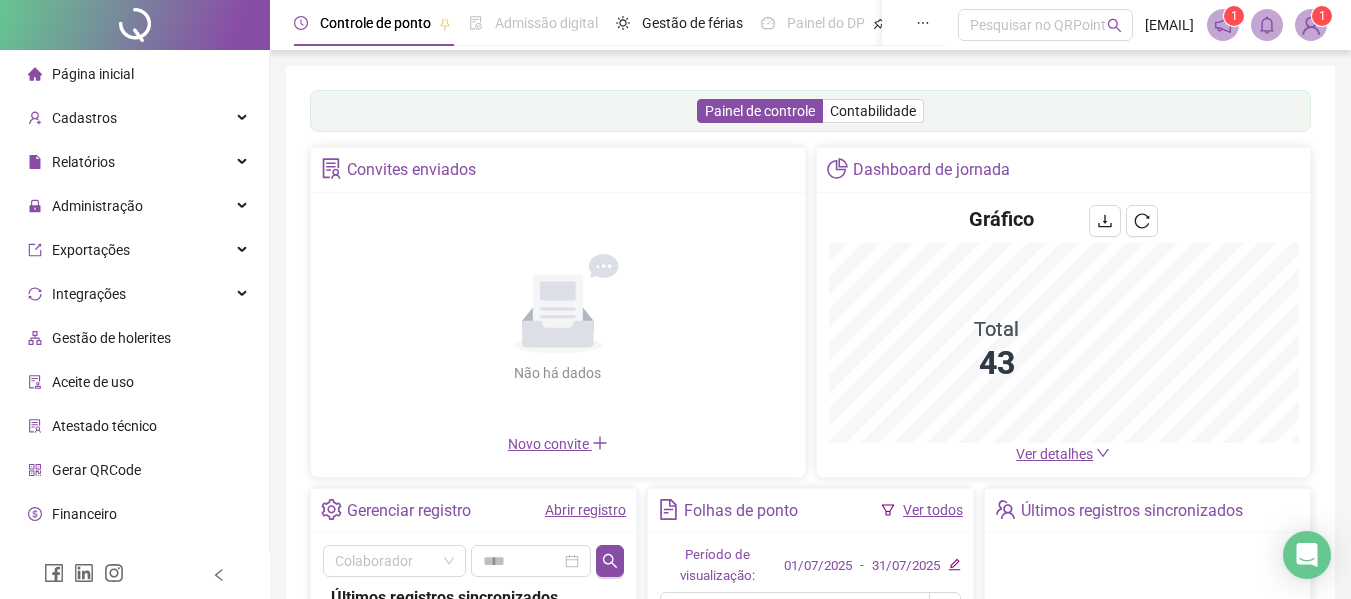 scroll, scrollTop: 300, scrollLeft: 0, axis: vertical 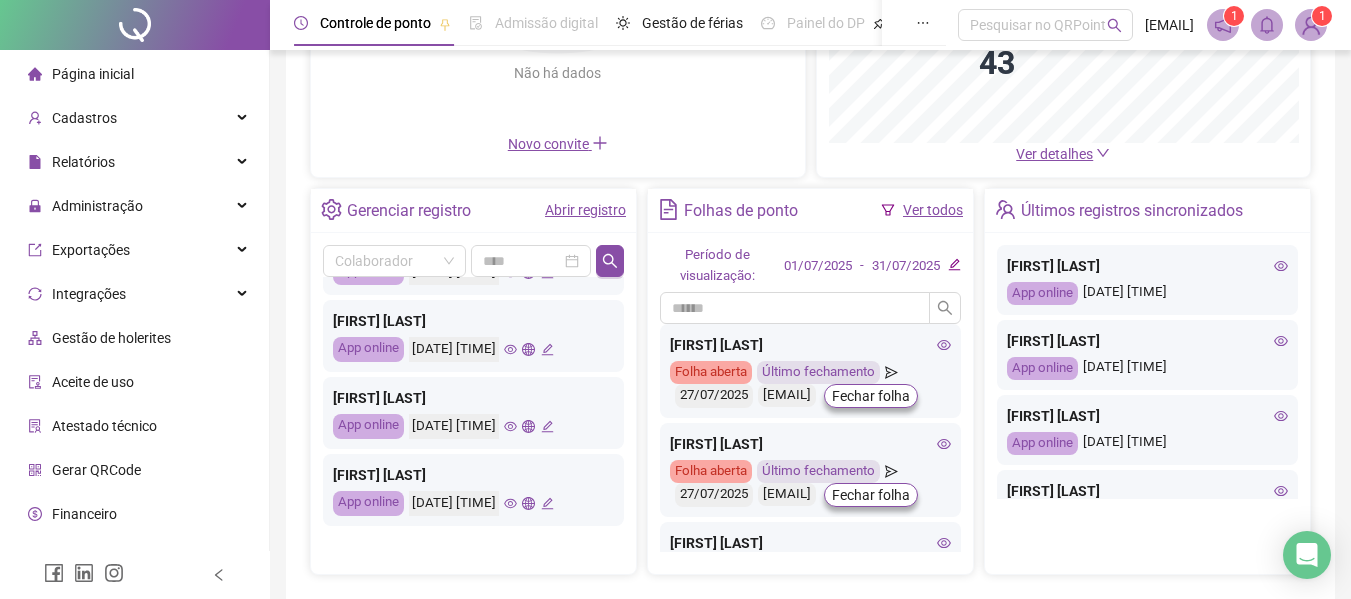 click on "Abrir registro" at bounding box center (585, 210) 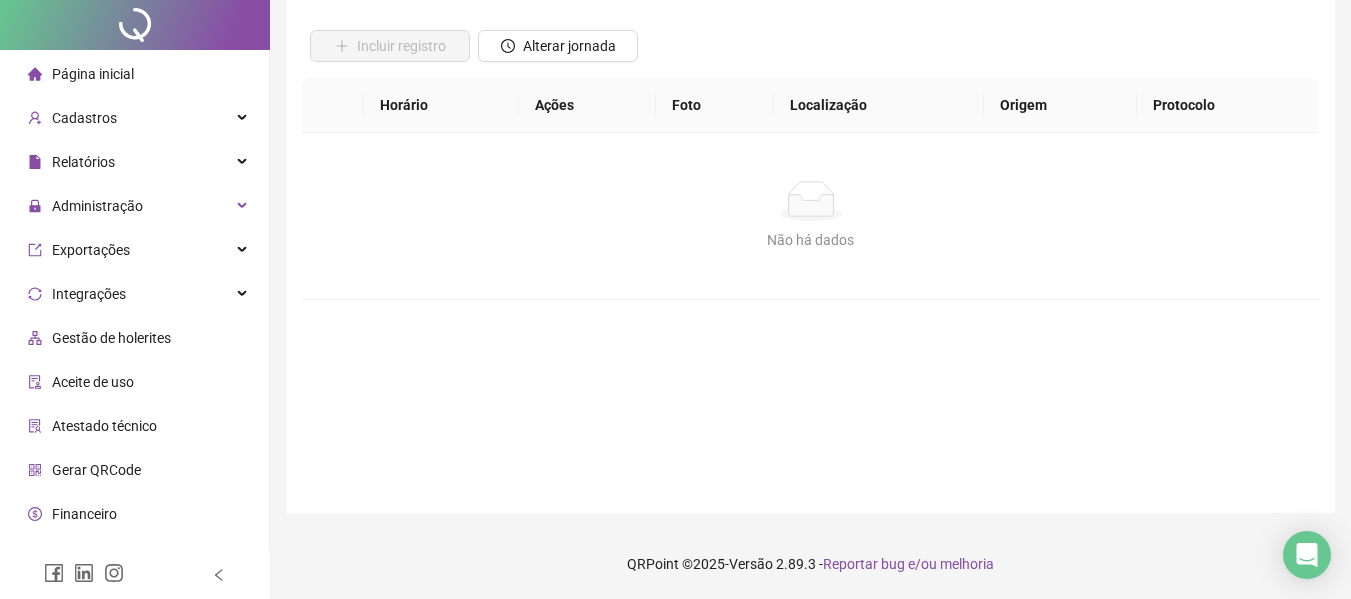 scroll, scrollTop: 0, scrollLeft: 0, axis: both 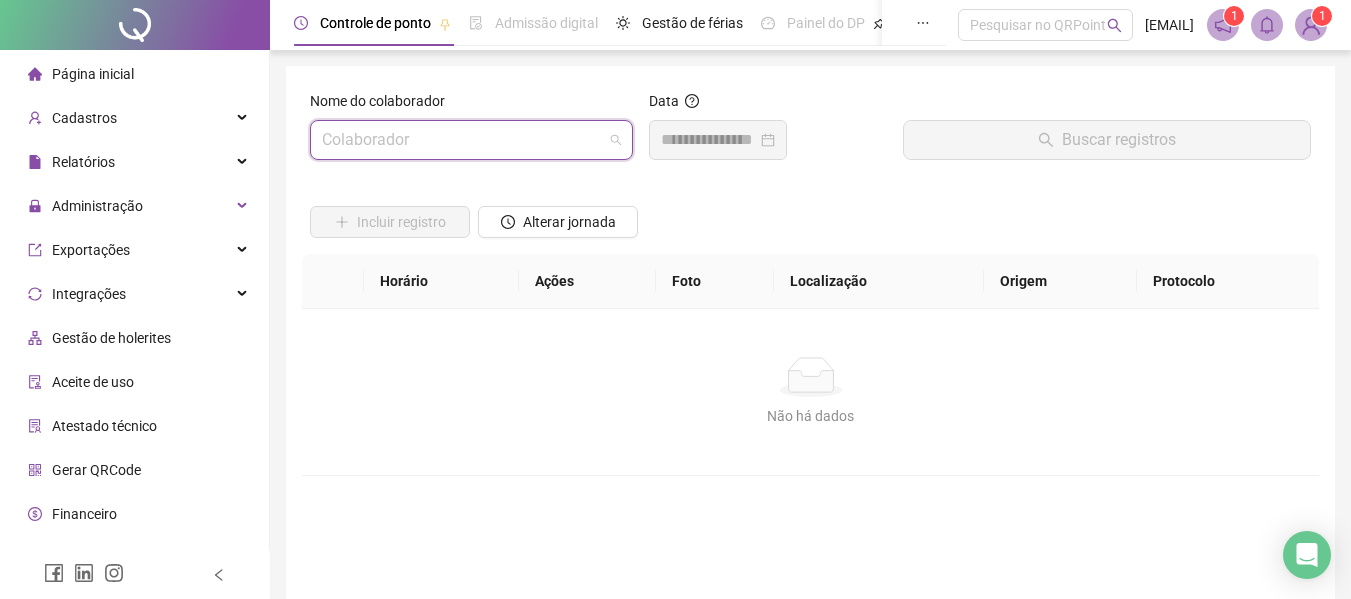 click at bounding box center [462, 140] 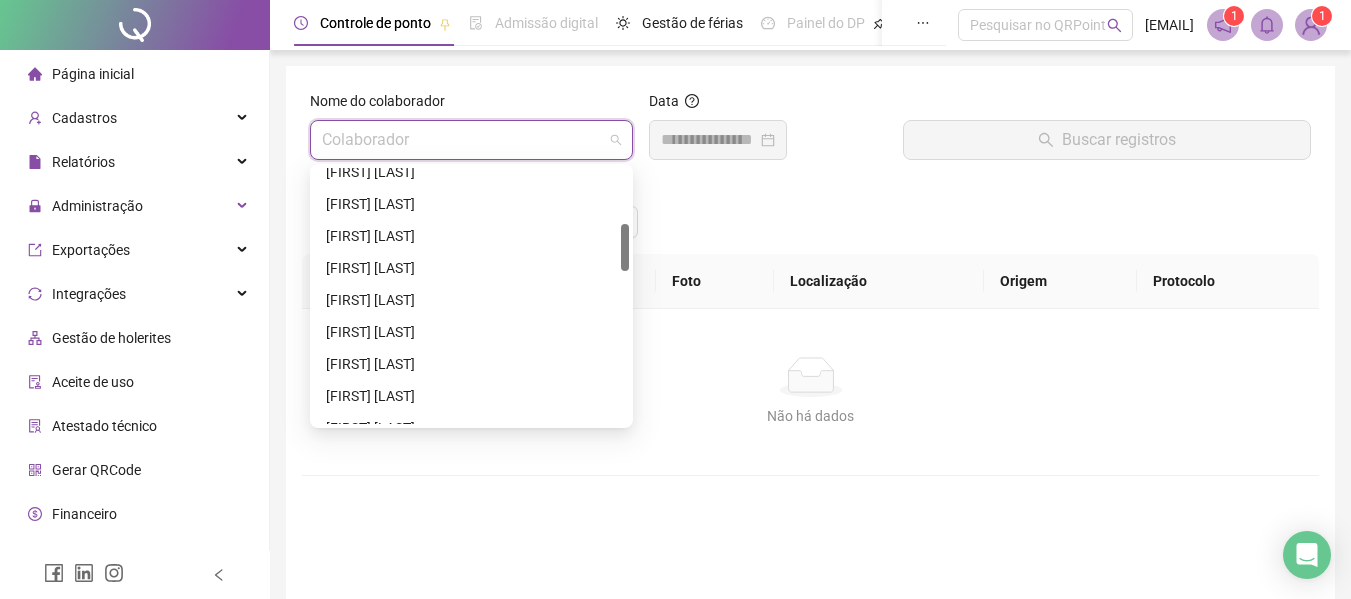 scroll, scrollTop: 100, scrollLeft: 0, axis: vertical 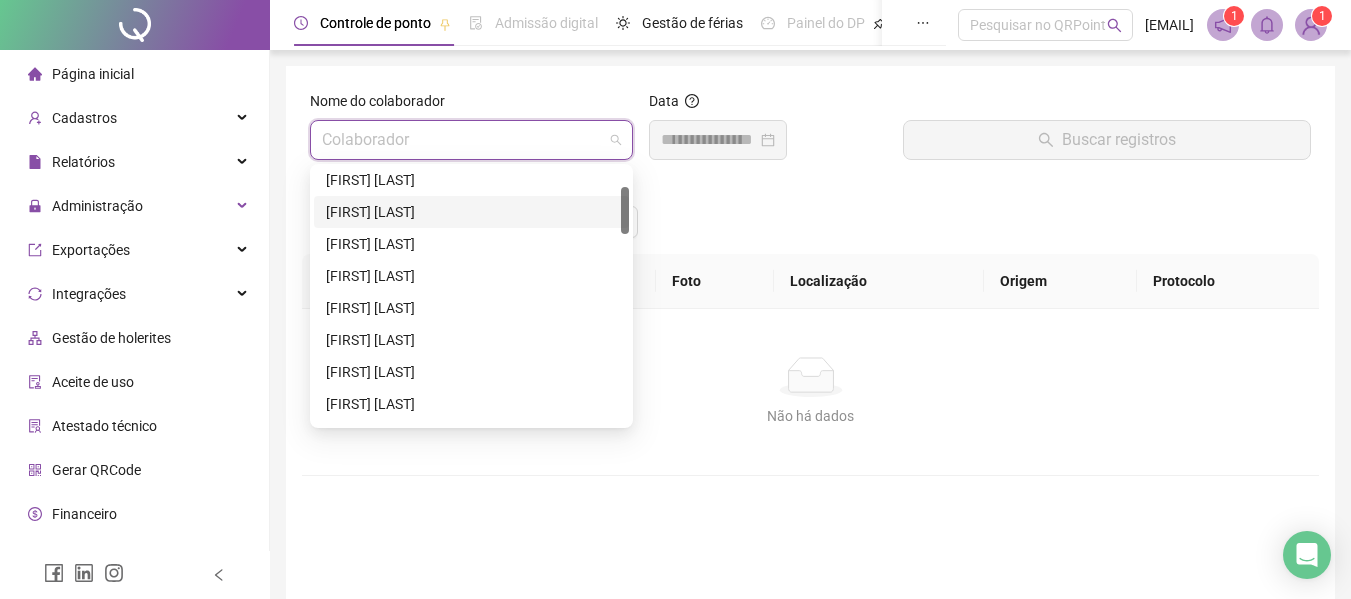 click on "[FIRST] [LAST]" at bounding box center (471, 212) 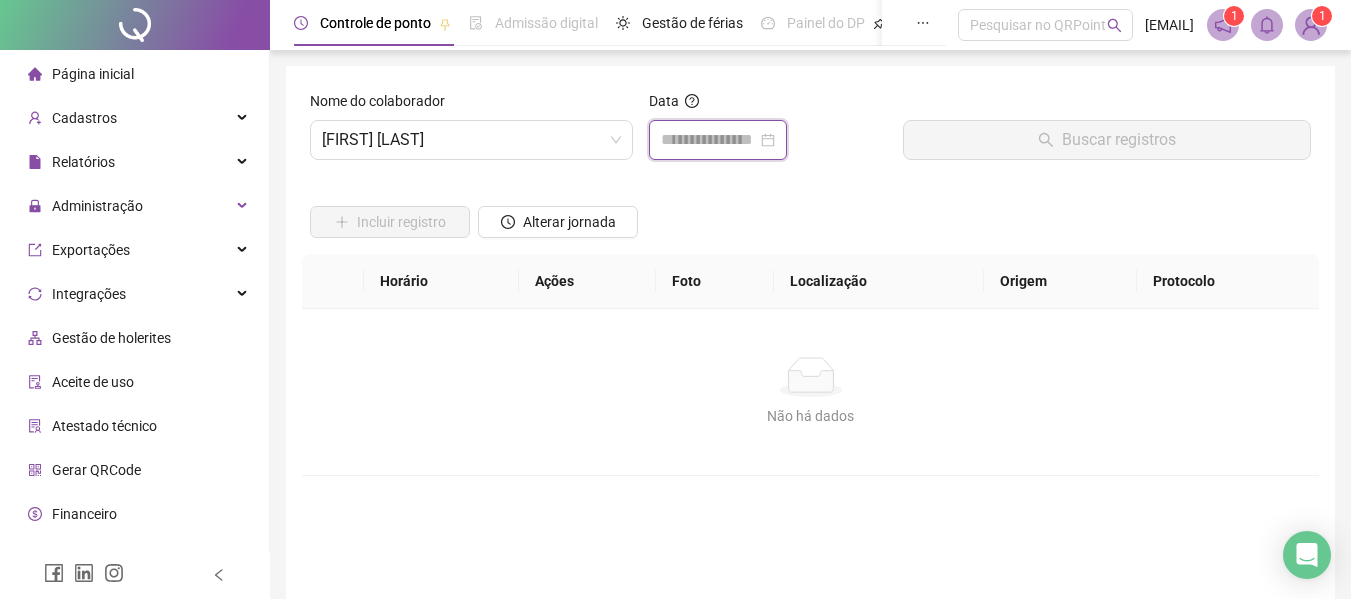 click at bounding box center (709, 140) 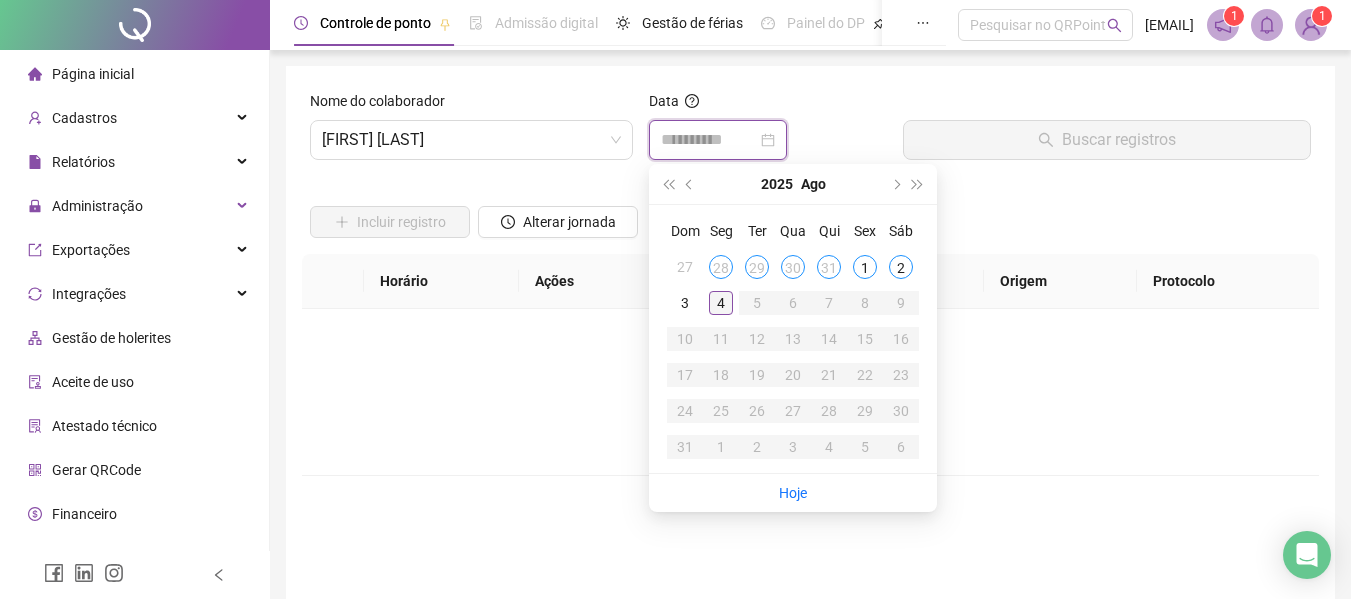 type on "**********" 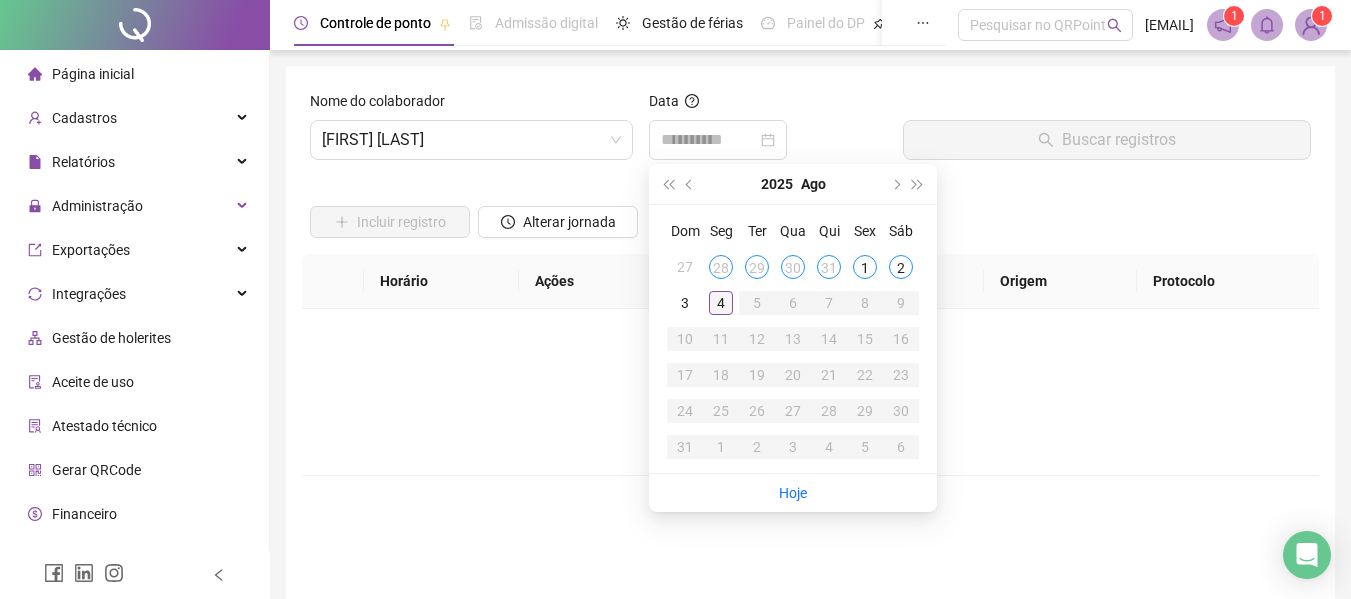 click on "4" at bounding box center [721, 303] 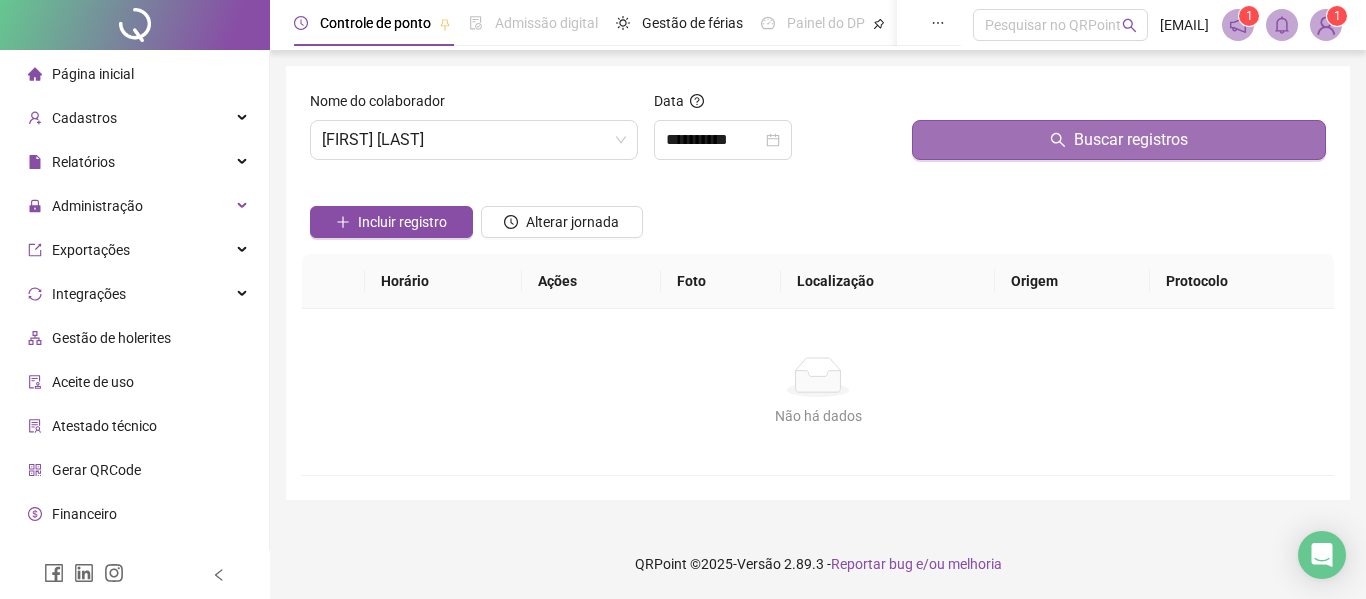click on "Buscar registros" at bounding box center [1119, 140] 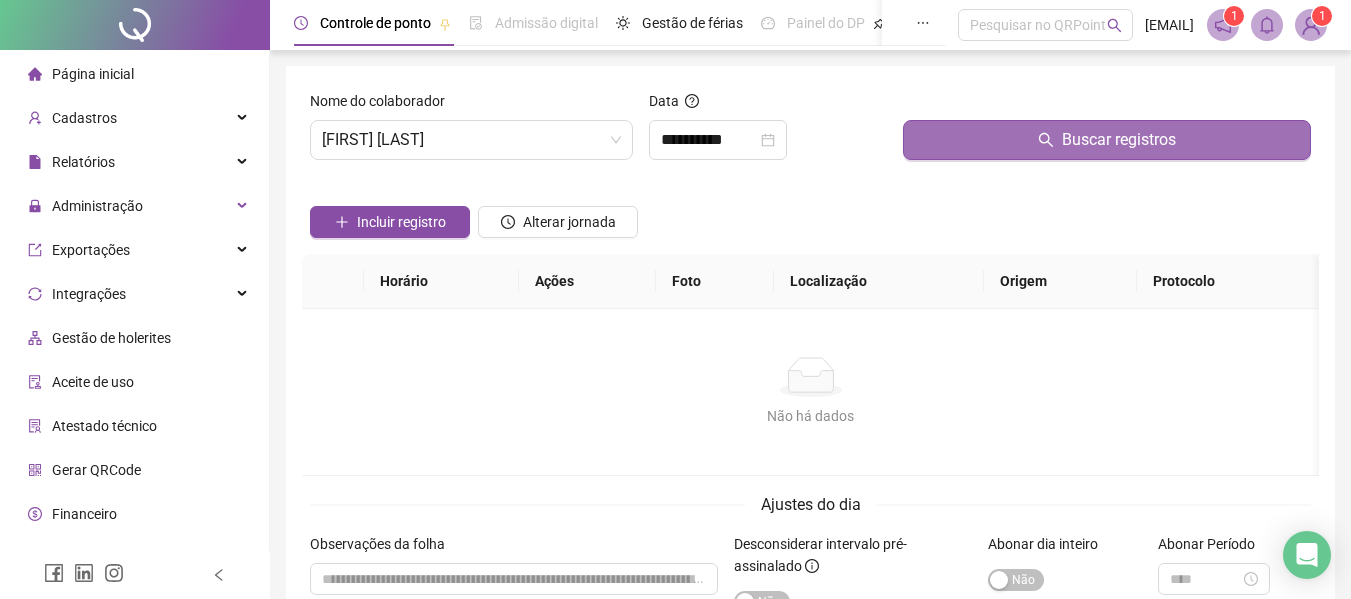 click on "Buscar registros" at bounding box center [1107, 140] 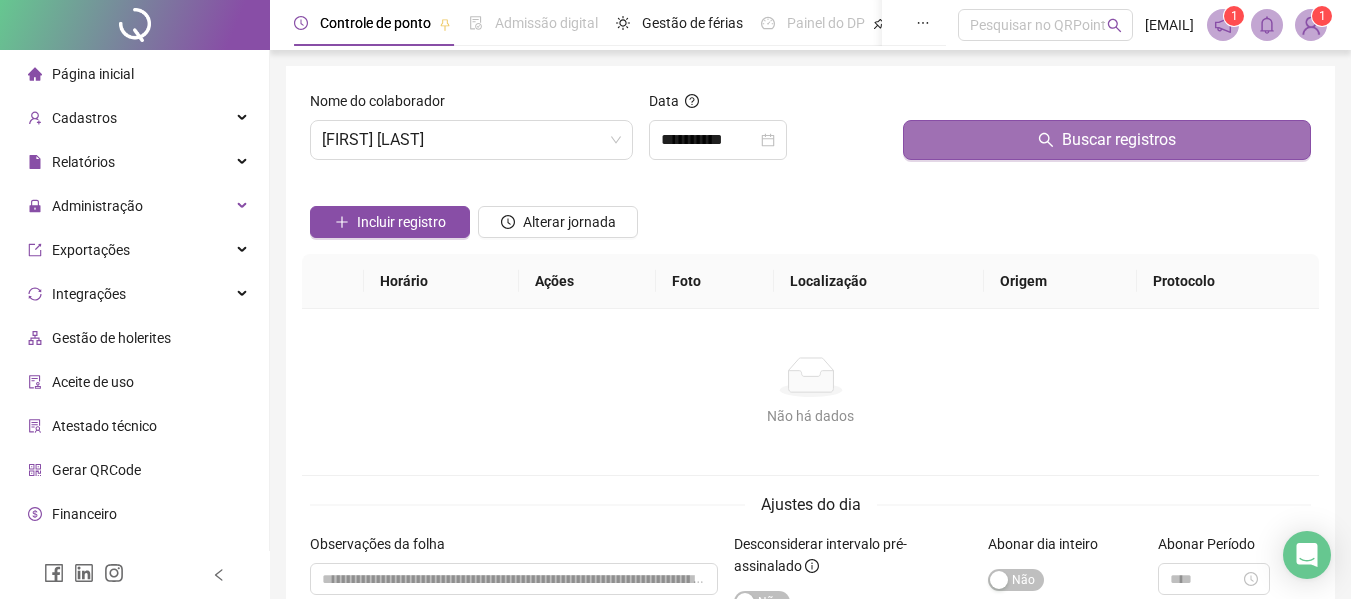 click on "Buscar registros" at bounding box center (1107, 140) 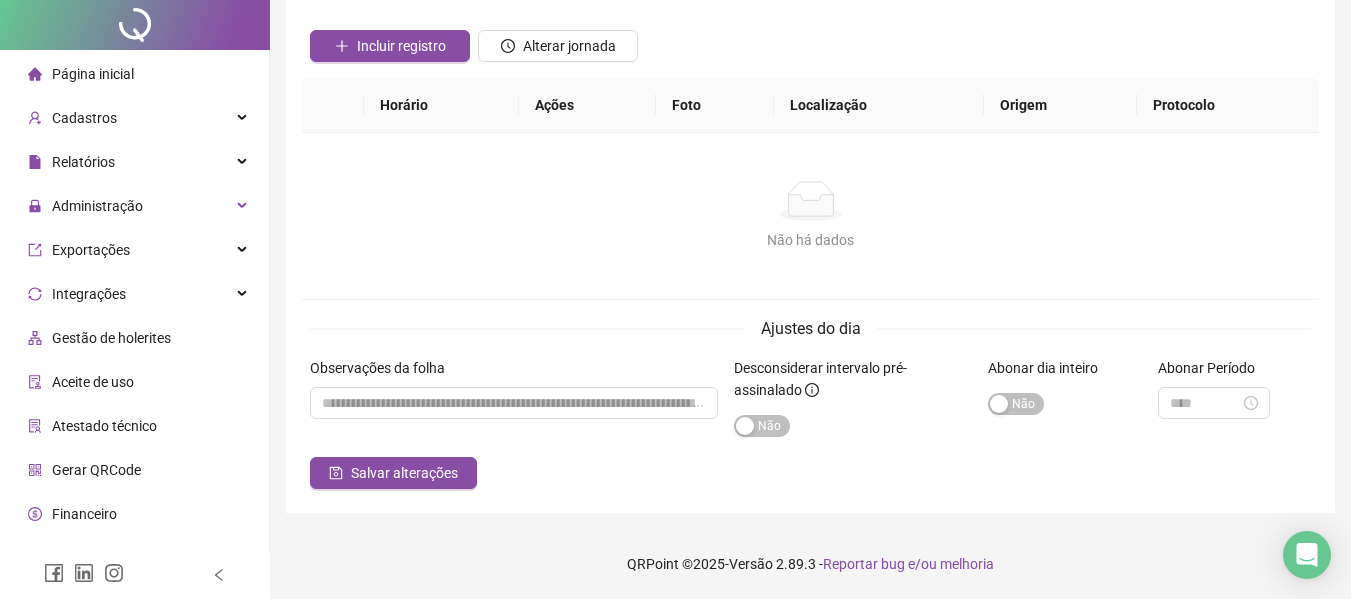 scroll, scrollTop: 0, scrollLeft: 0, axis: both 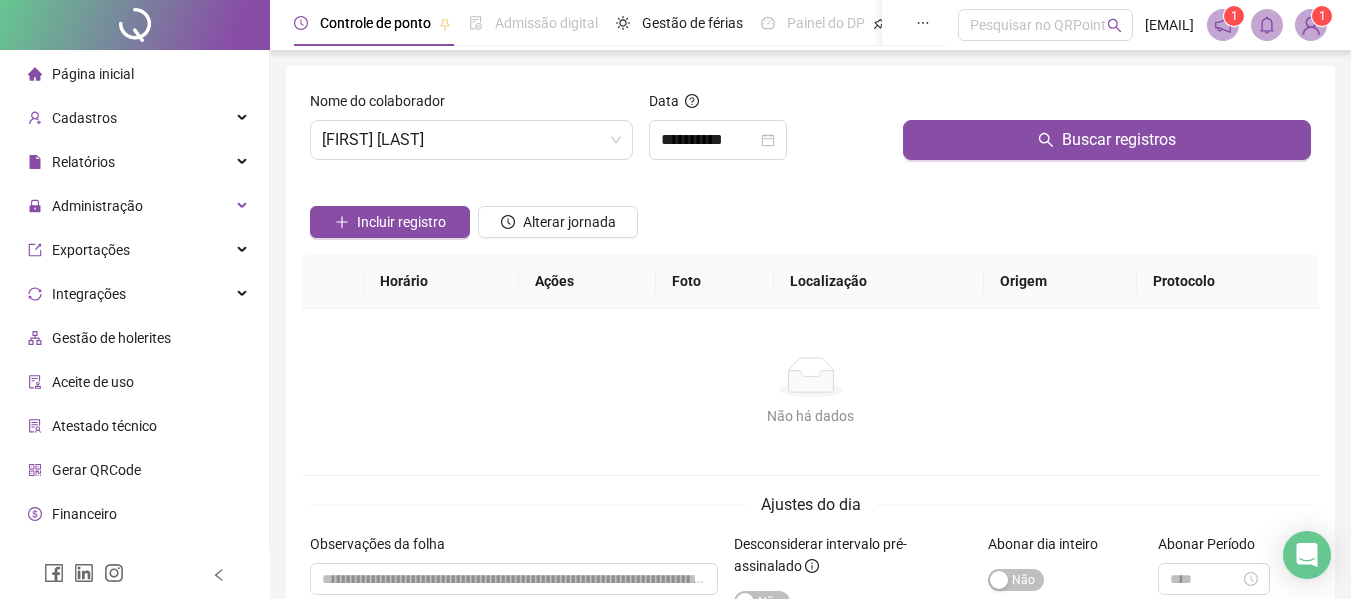 click on "Página inicial" at bounding box center (81, 74) 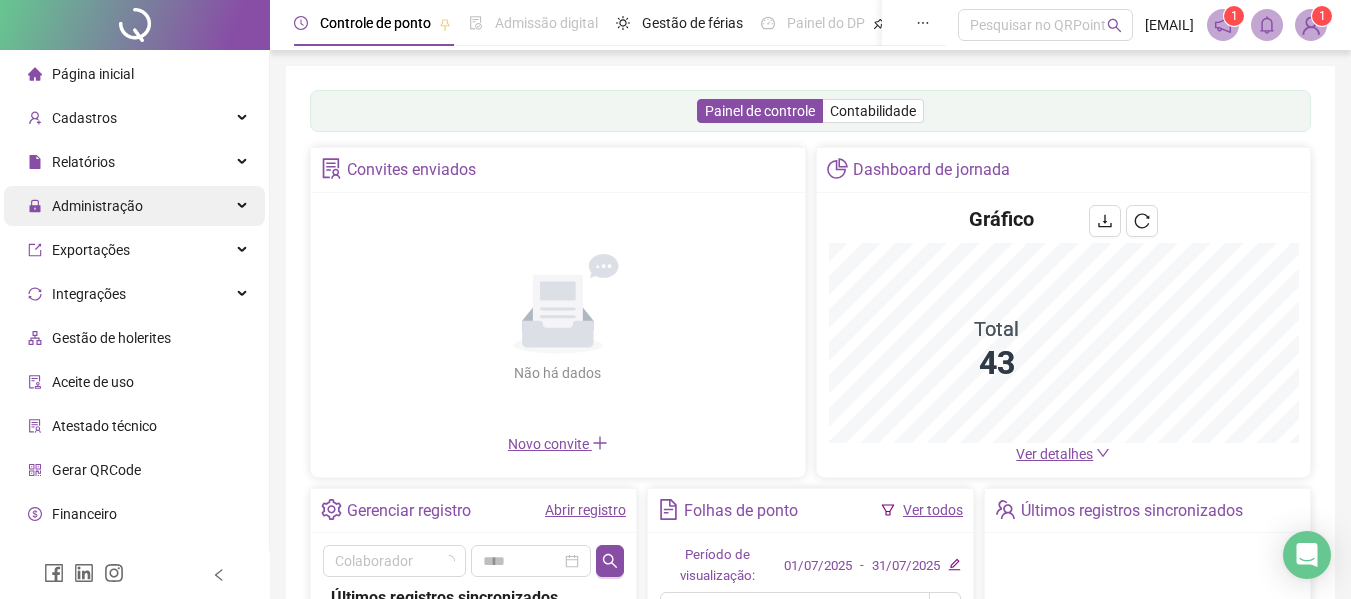 click on "Administração" at bounding box center [97, 206] 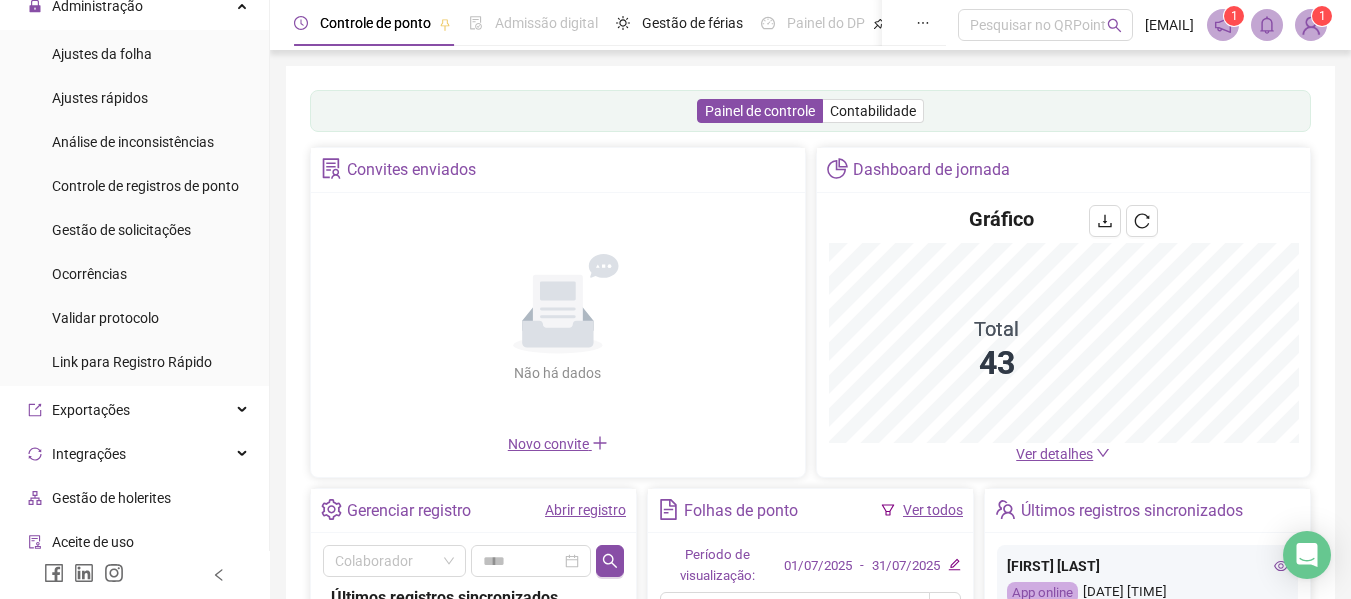 scroll, scrollTop: 0, scrollLeft: 0, axis: both 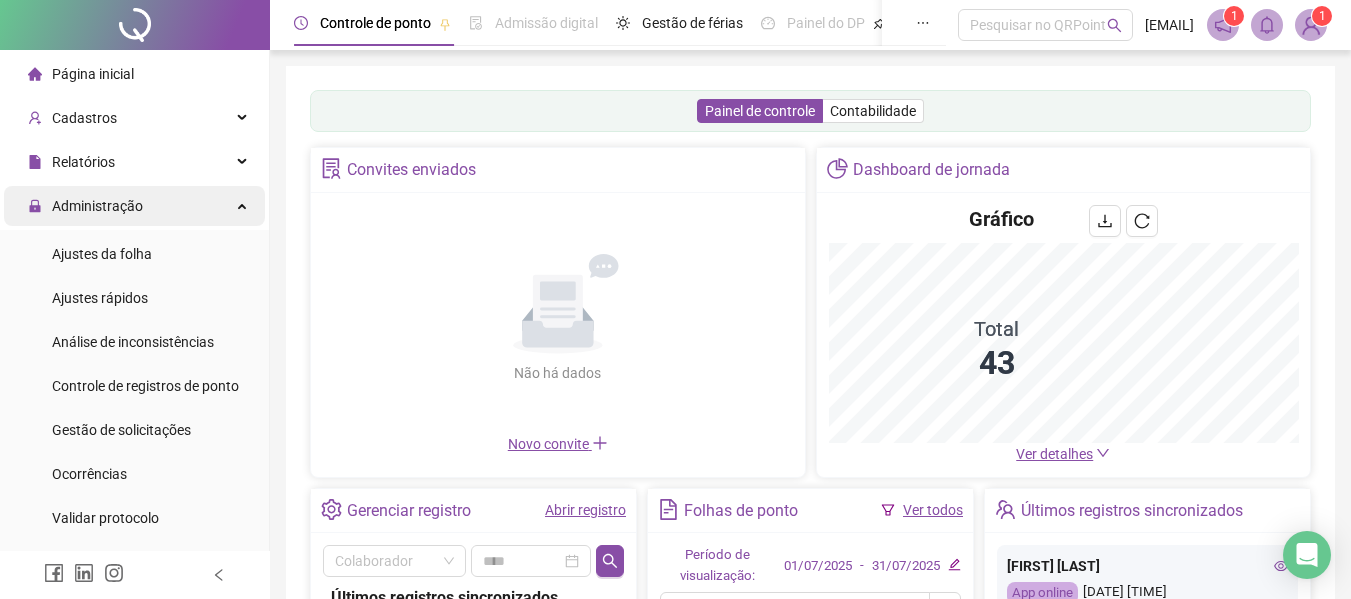 click on "Administração" at bounding box center [97, 206] 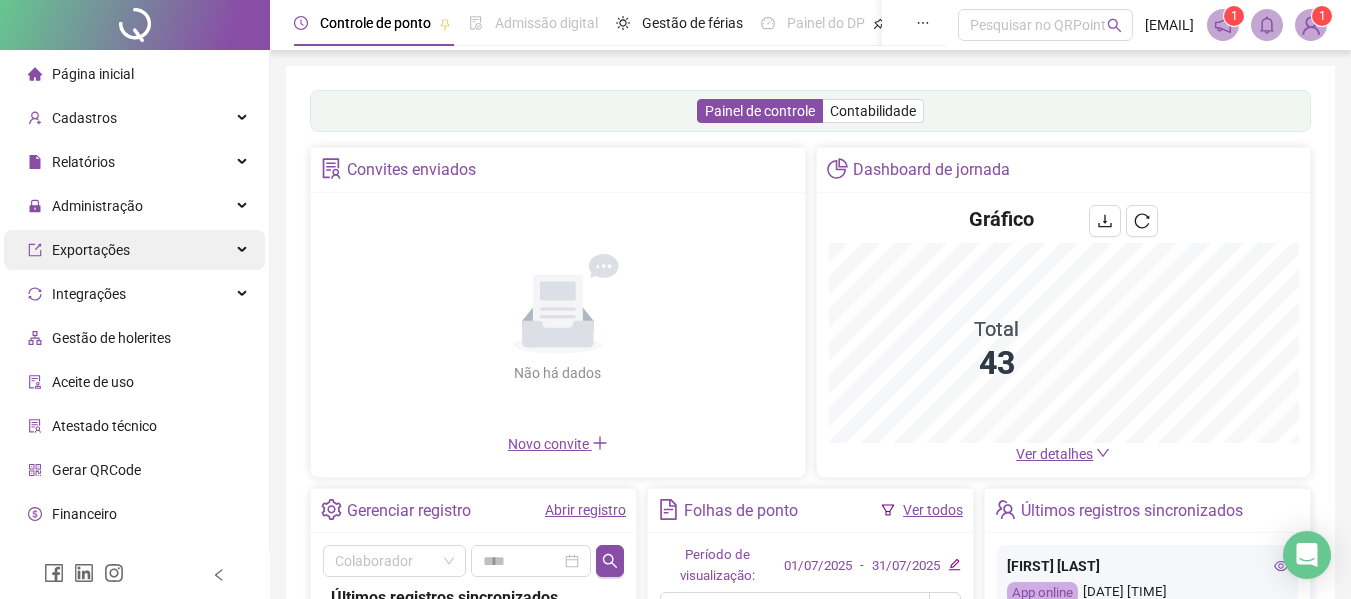 scroll, scrollTop: 27, scrollLeft: 0, axis: vertical 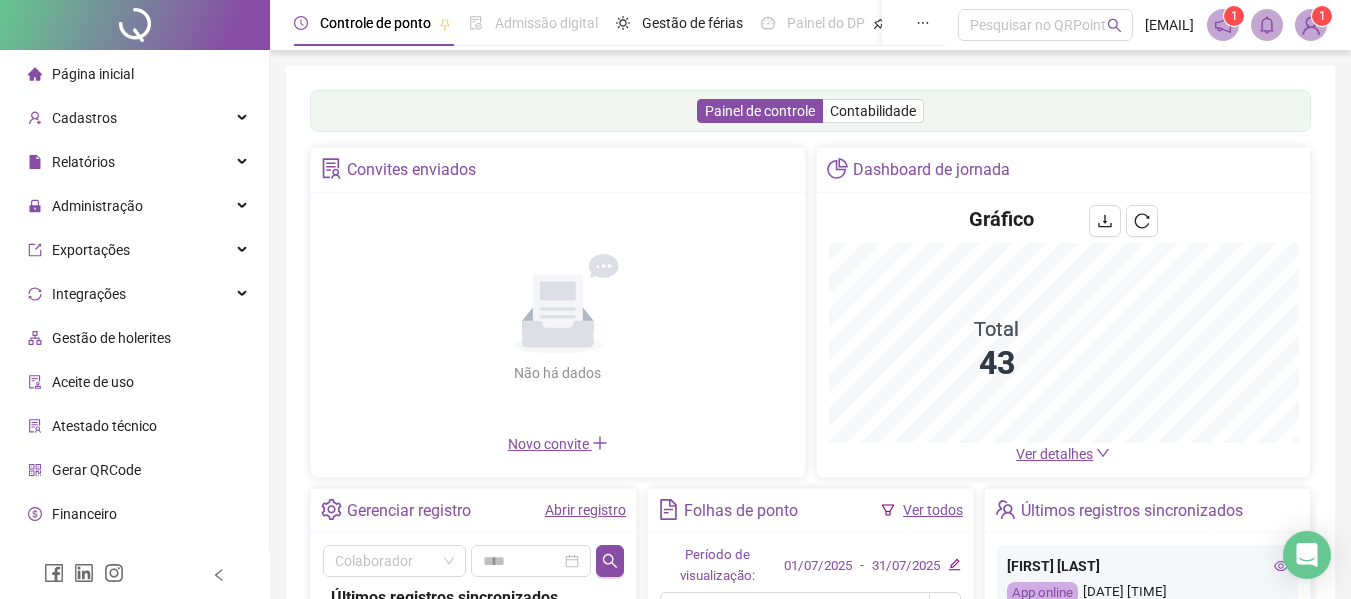 click on "Cadastros" at bounding box center [84, 118] 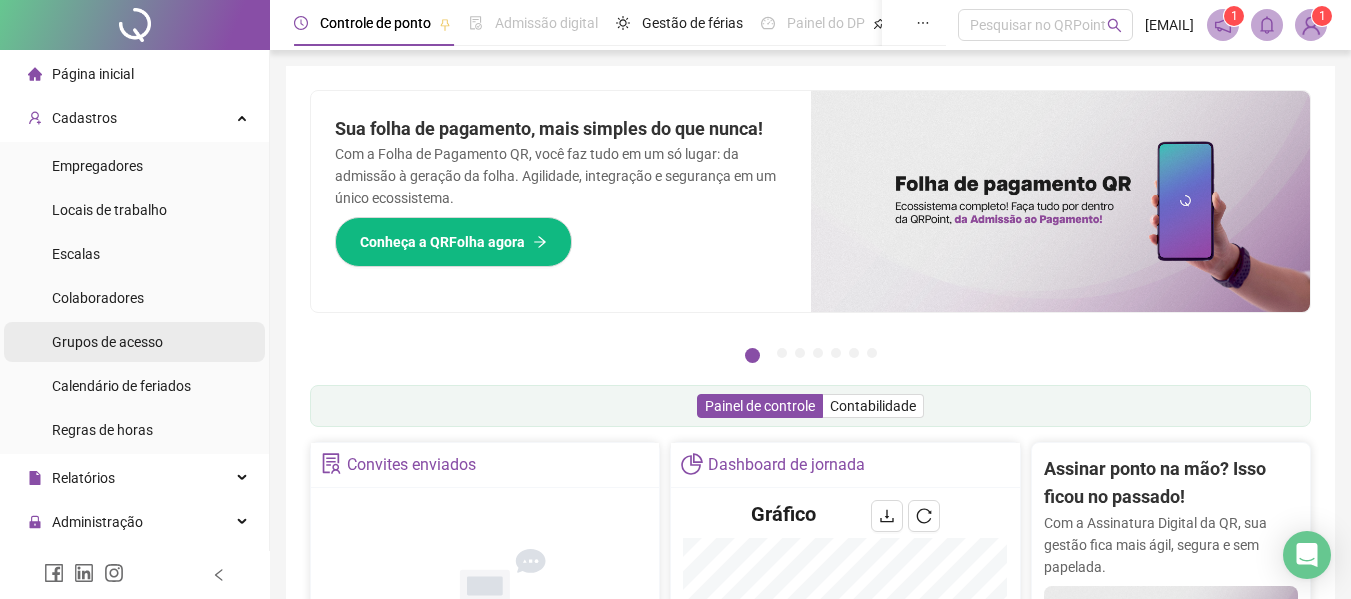 click on "Grupos de acesso" at bounding box center (107, 342) 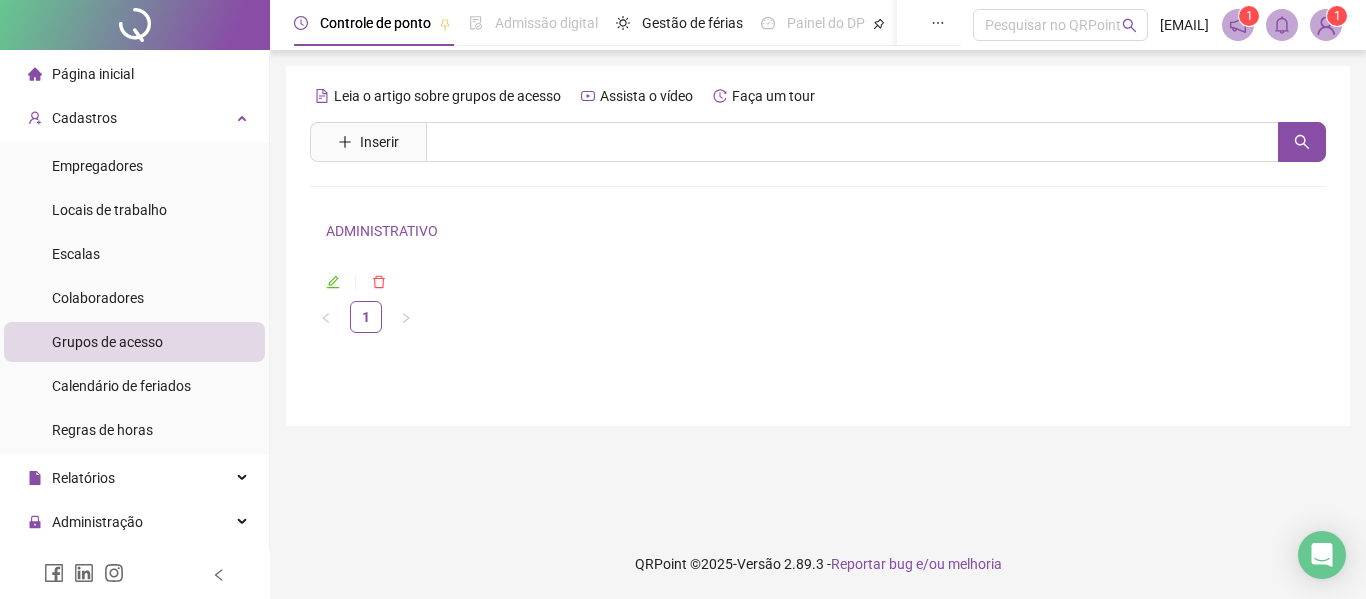 click 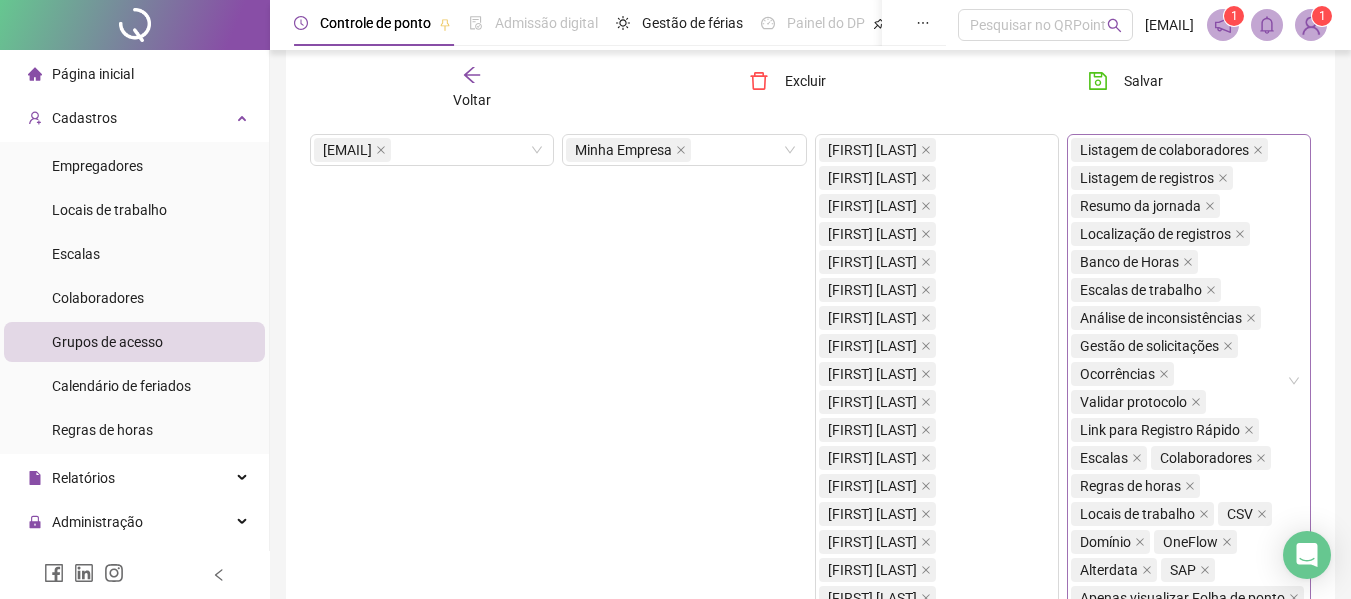 scroll, scrollTop: 100, scrollLeft: 0, axis: vertical 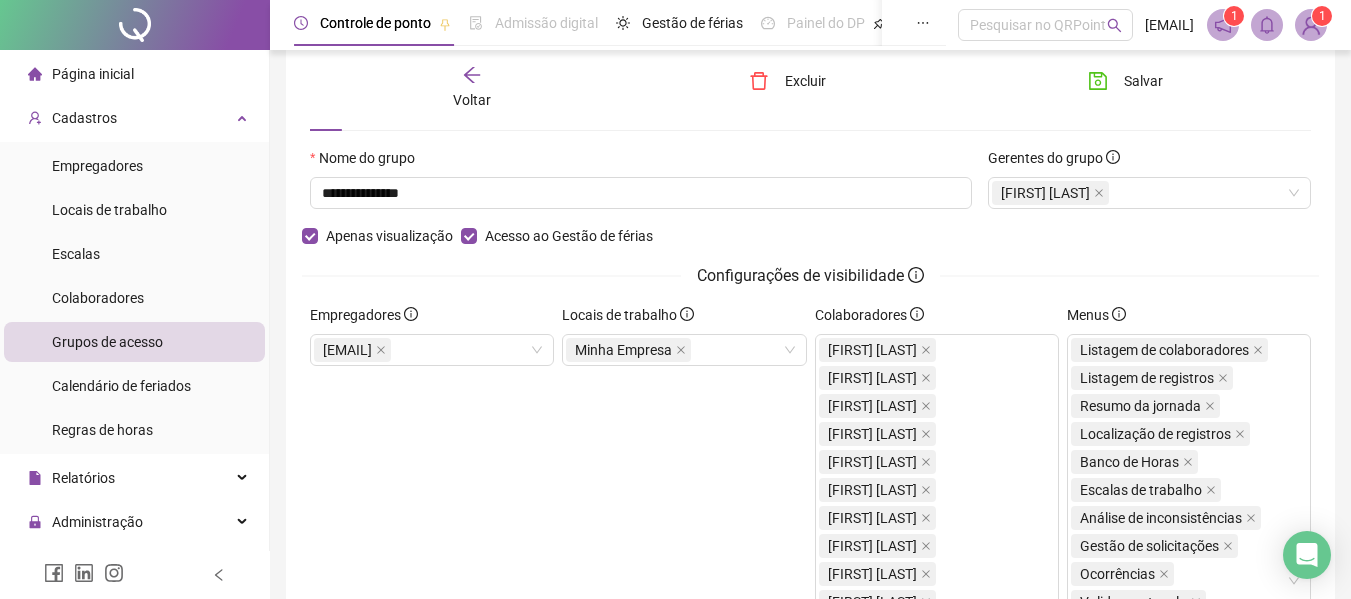 click on "Menus" at bounding box center (1096, 315) 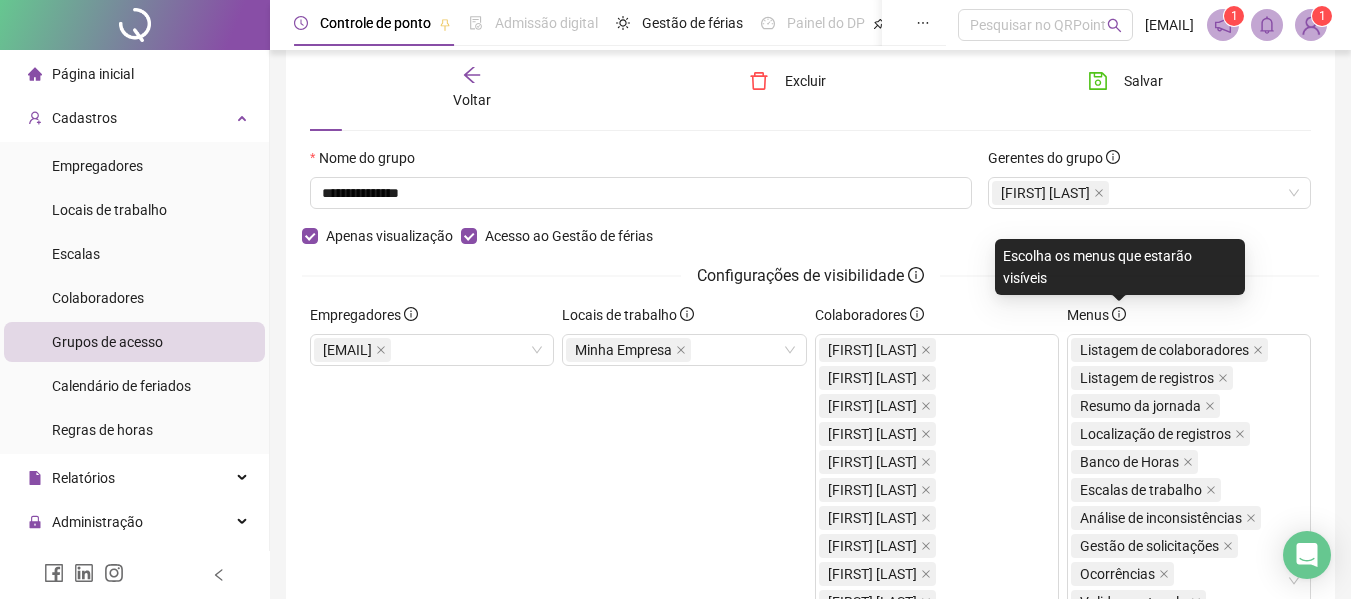 click 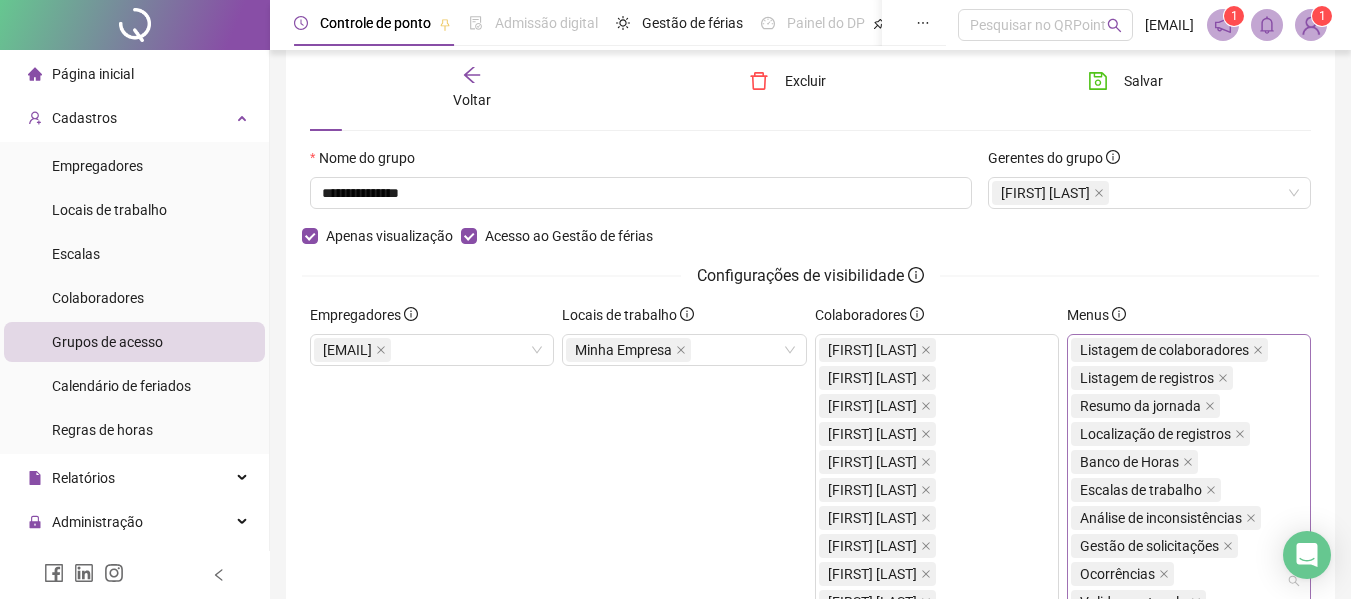 click on "Listagem de colaboradores" at bounding box center [1164, 350] 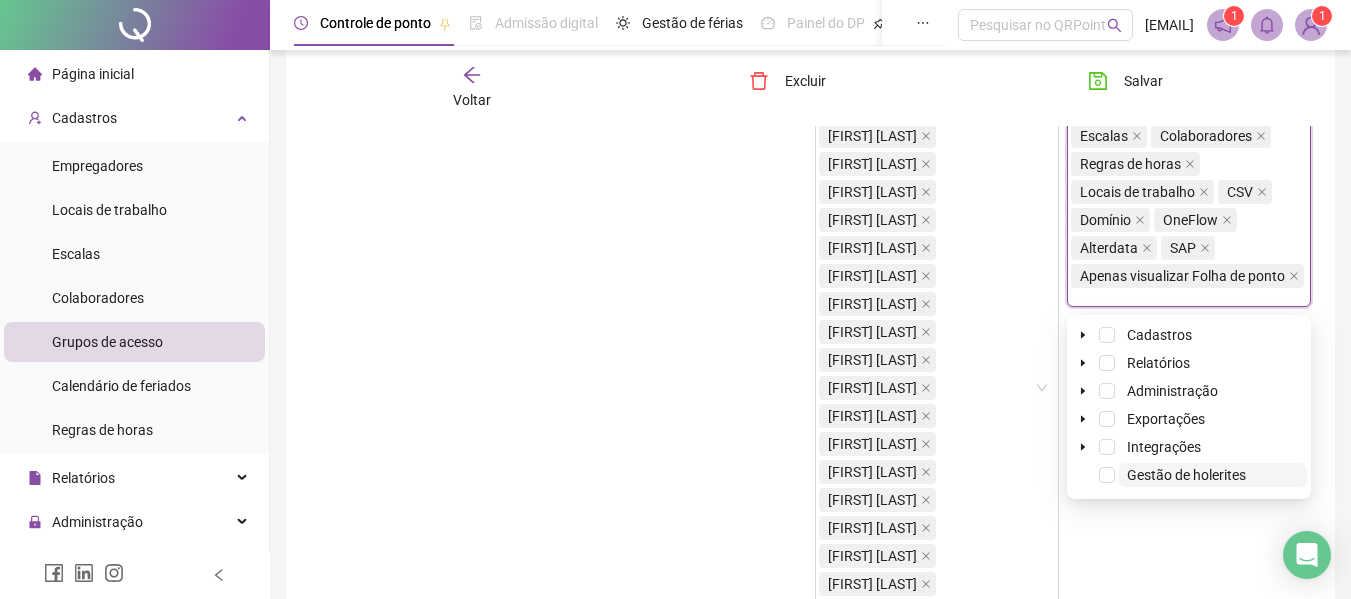 scroll, scrollTop: 722, scrollLeft: 0, axis: vertical 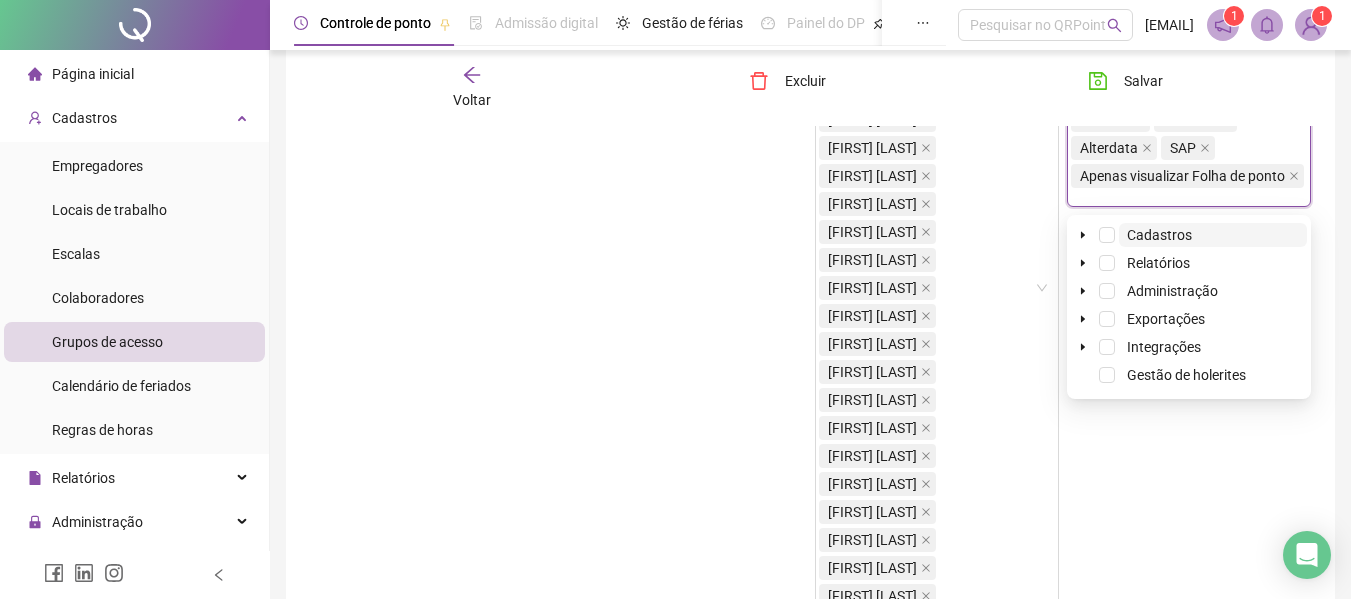 click on "Cadastros" at bounding box center [1159, 235] 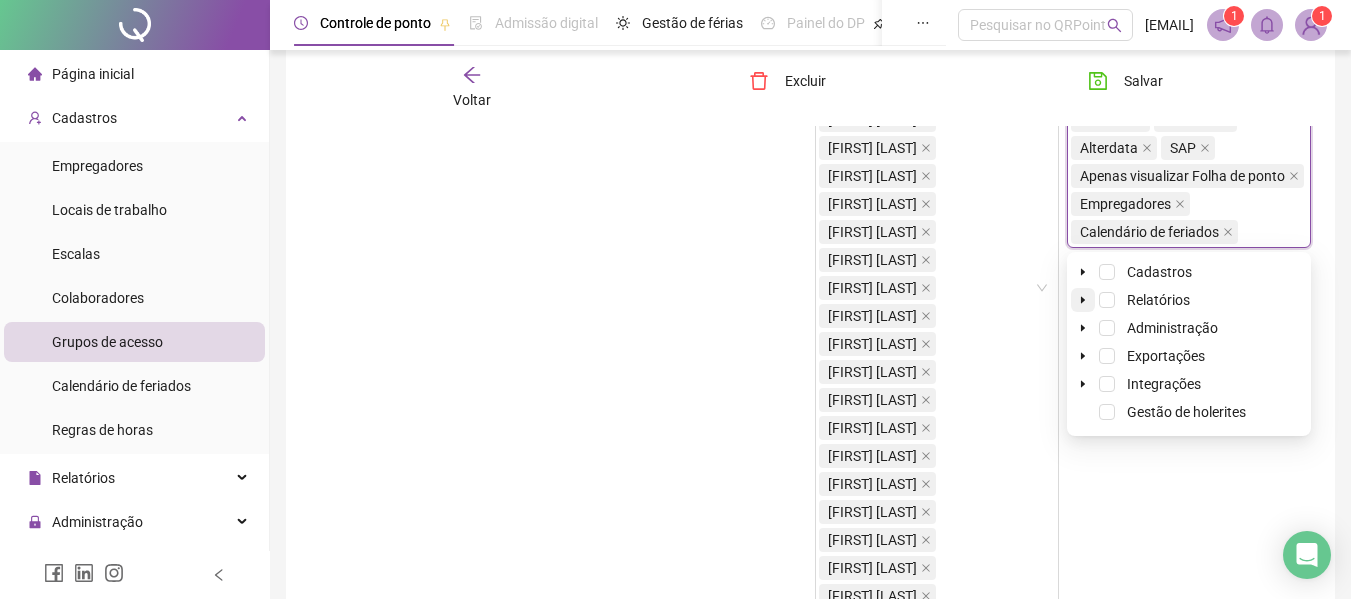 click 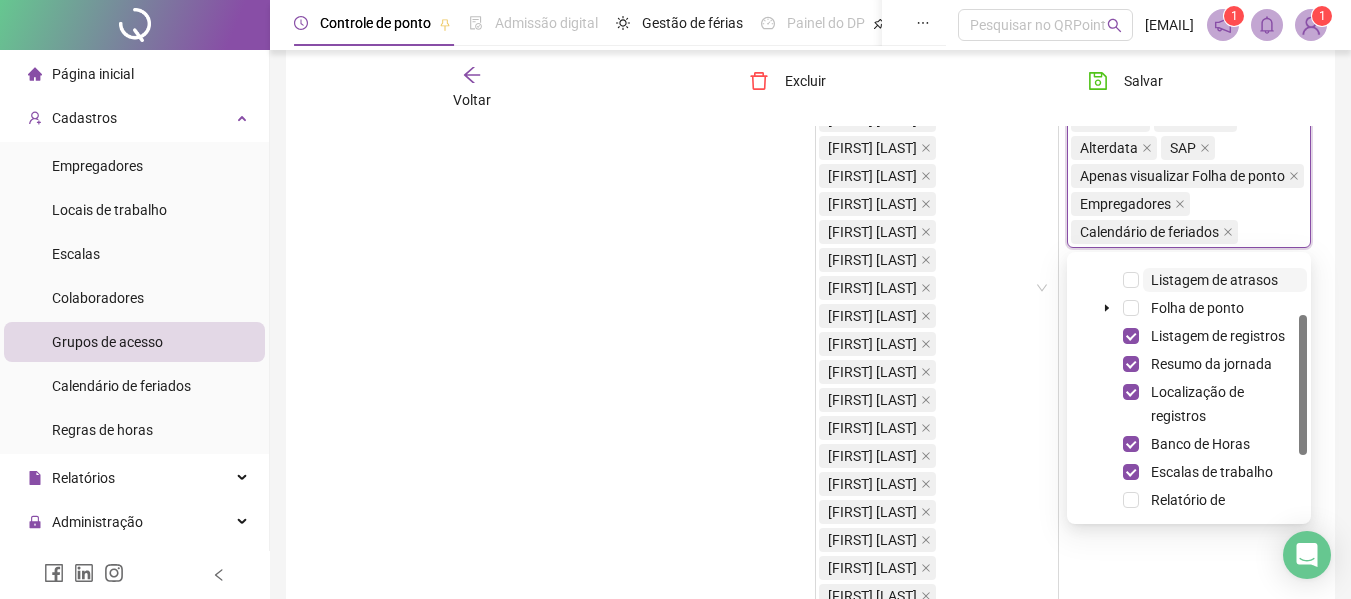 scroll, scrollTop: 200, scrollLeft: 0, axis: vertical 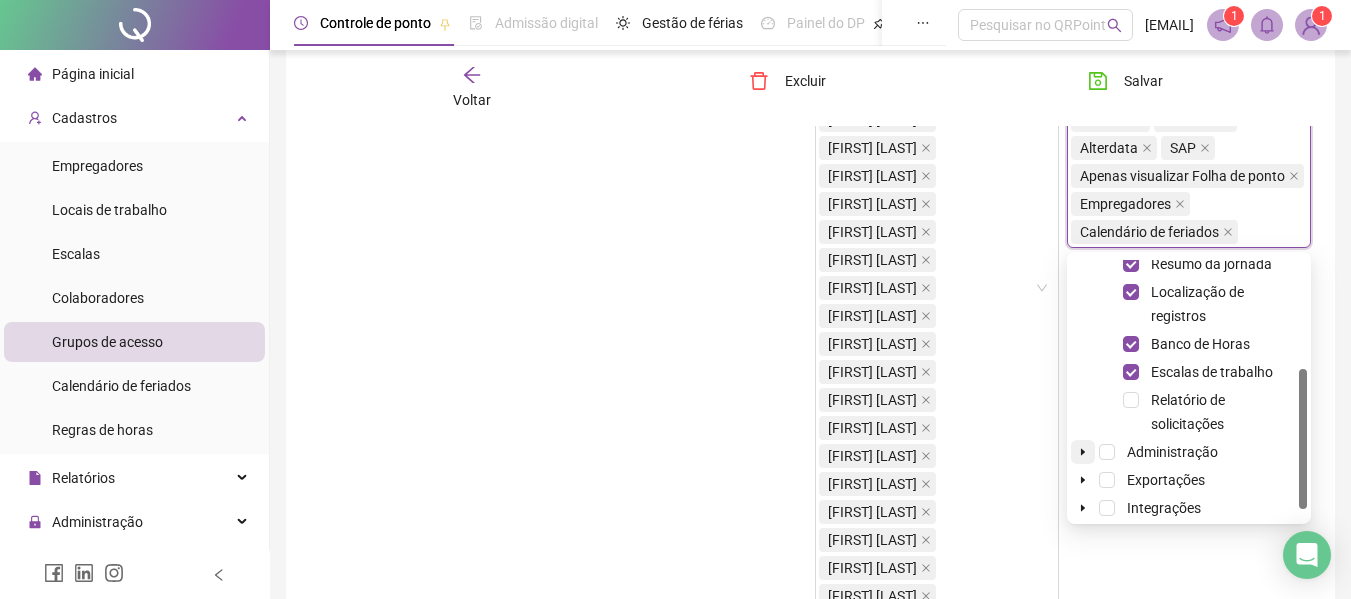 click at bounding box center (1083, 452) 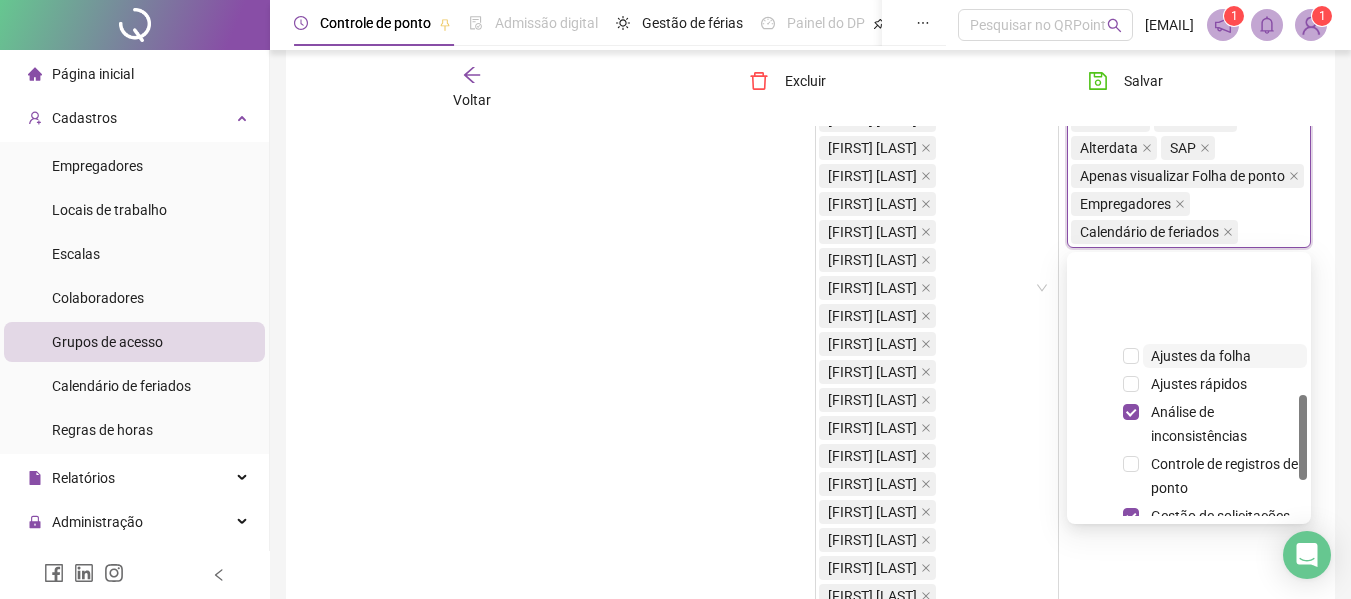scroll, scrollTop: 400, scrollLeft: 0, axis: vertical 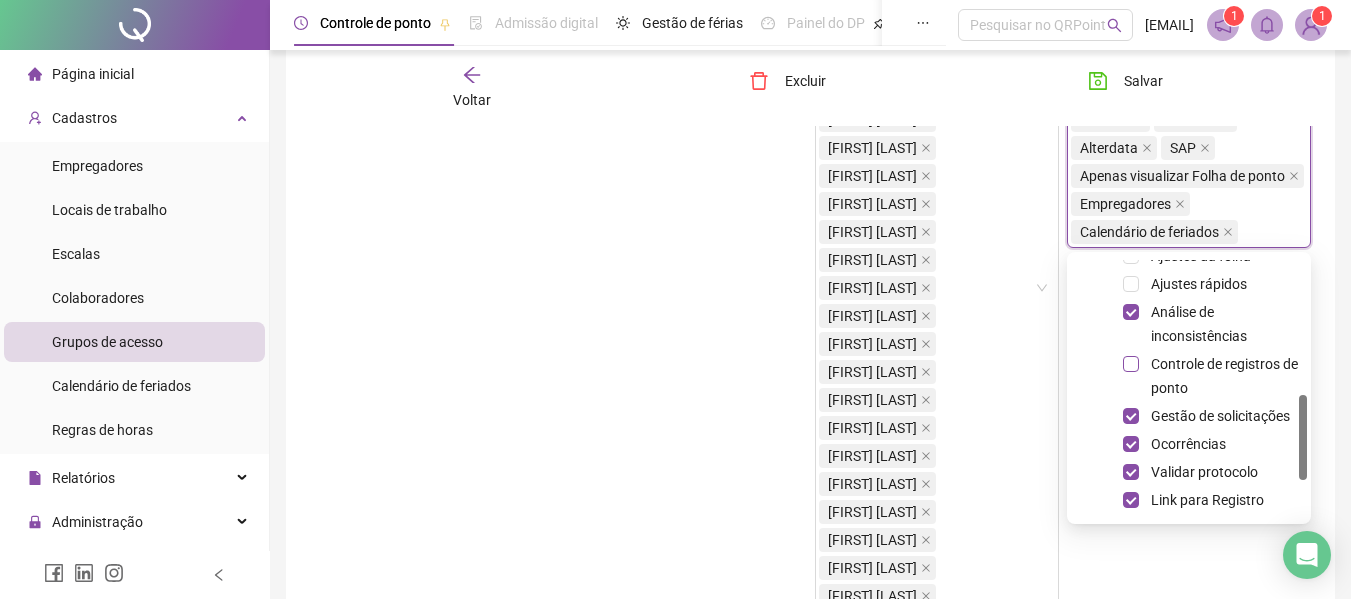click at bounding box center [1131, 364] 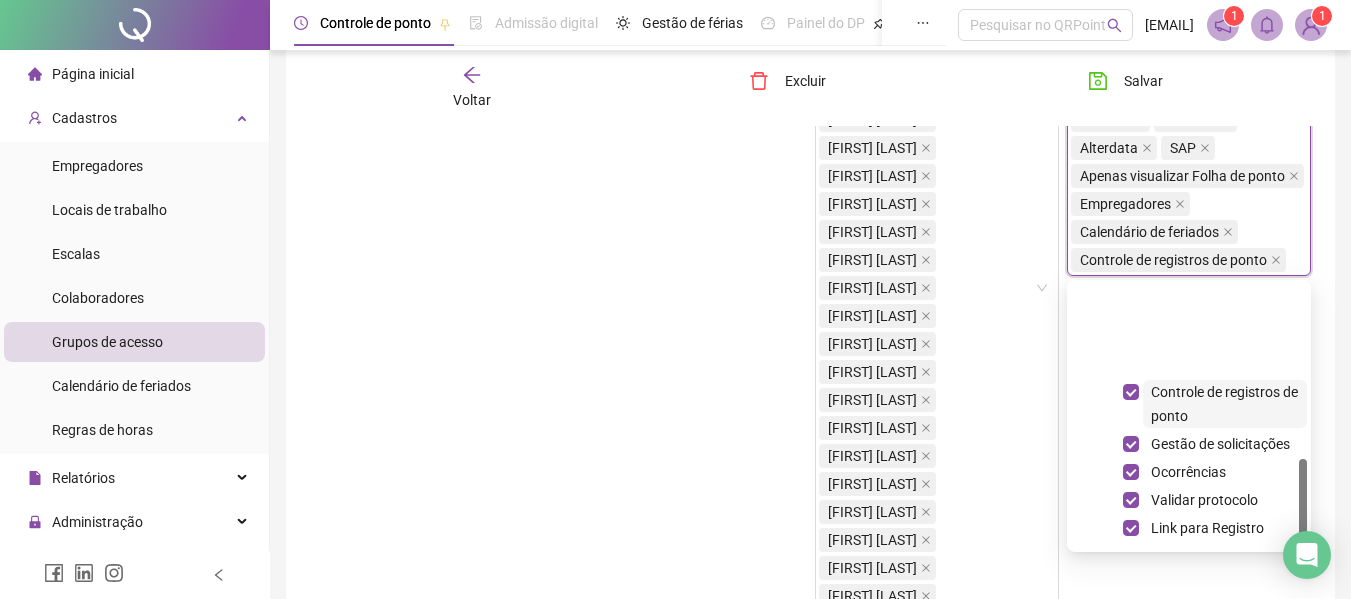 scroll, scrollTop: 508, scrollLeft: 0, axis: vertical 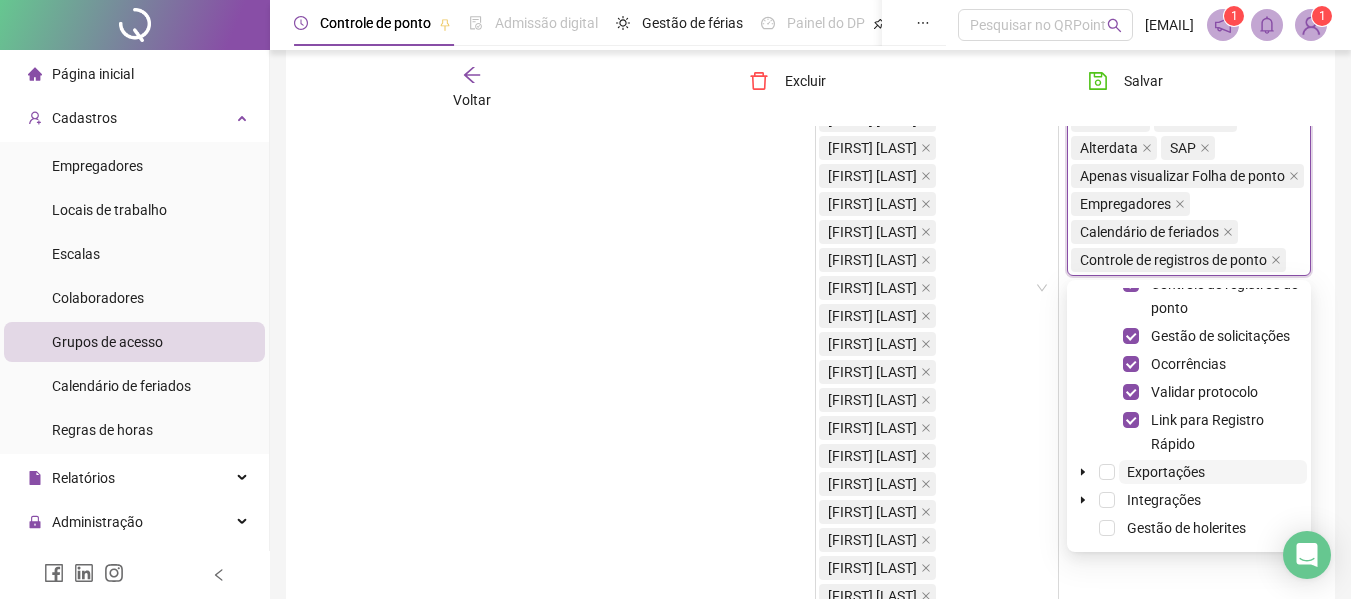 click on "Exportações" at bounding box center [1166, 472] 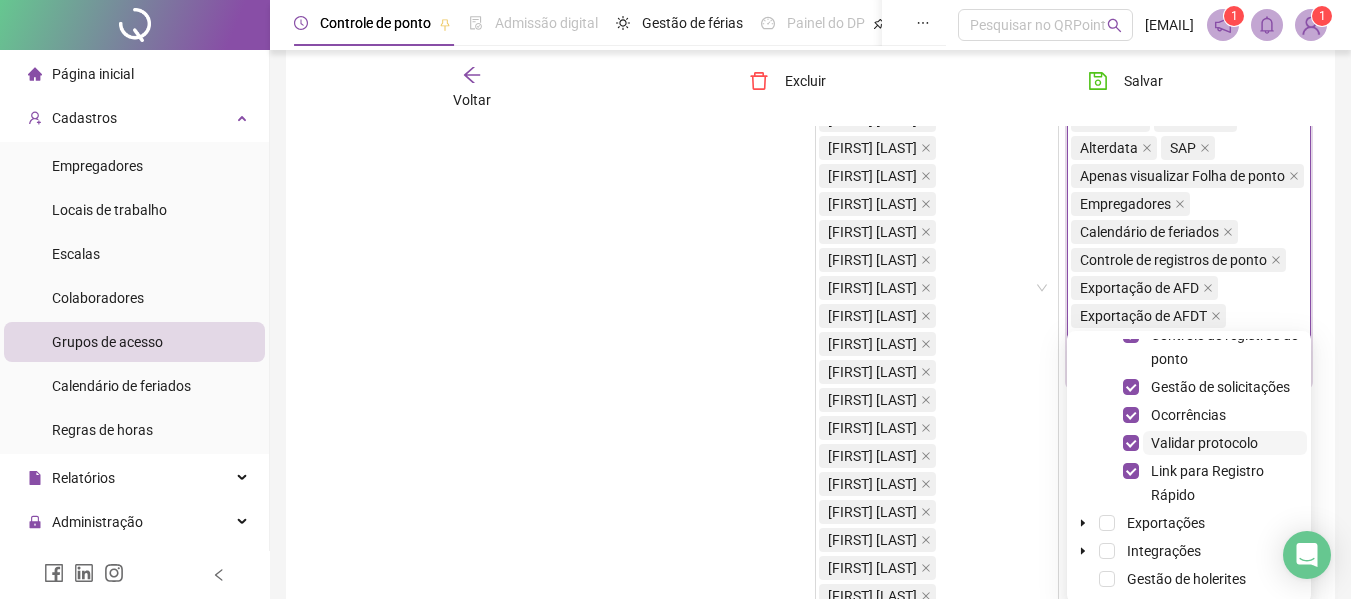 scroll, scrollTop: 822, scrollLeft: 0, axis: vertical 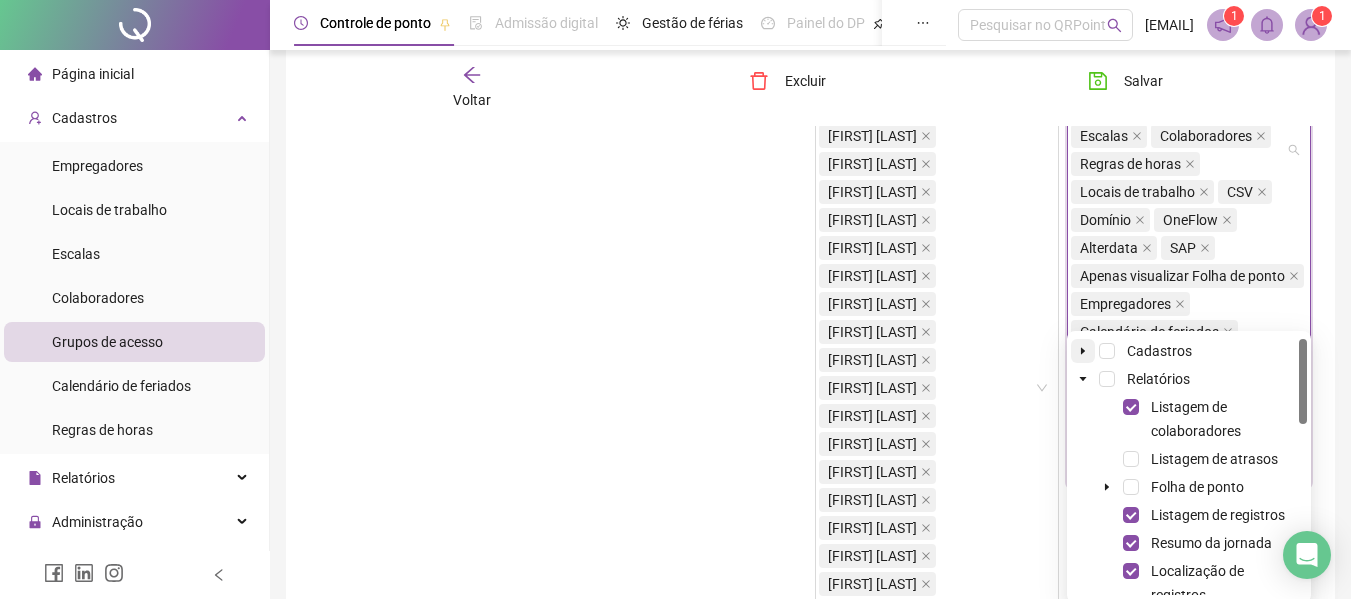 click 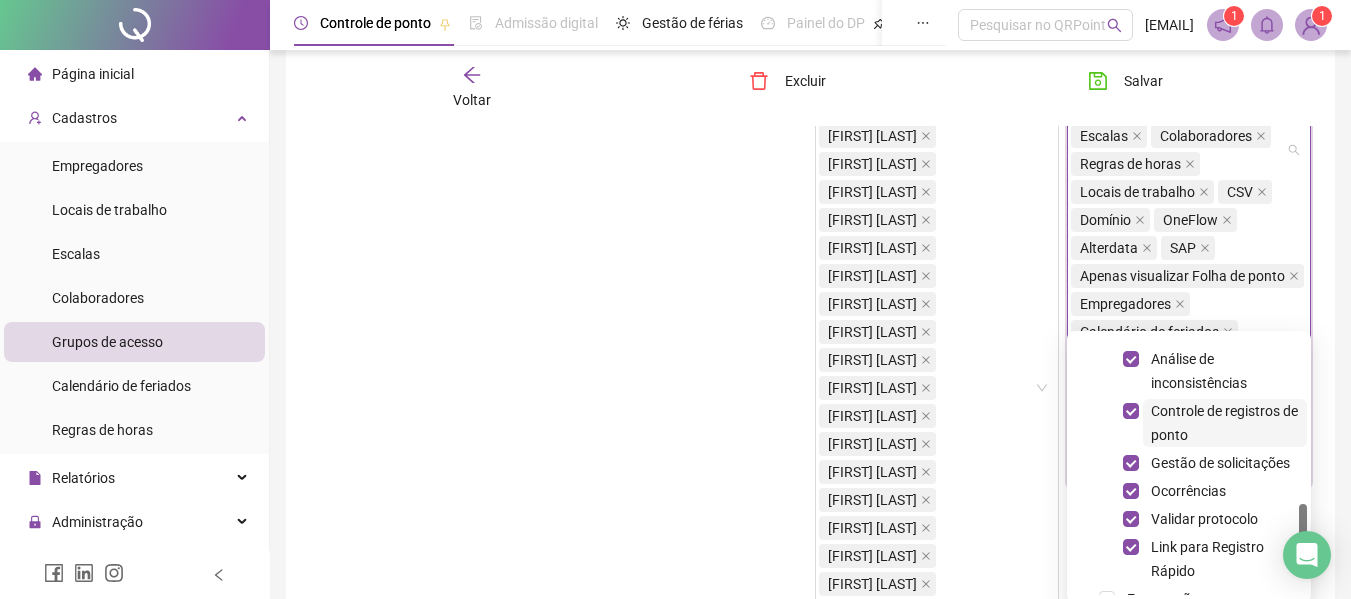 scroll, scrollTop: 676, scrollLeft: 0, axis: vertical 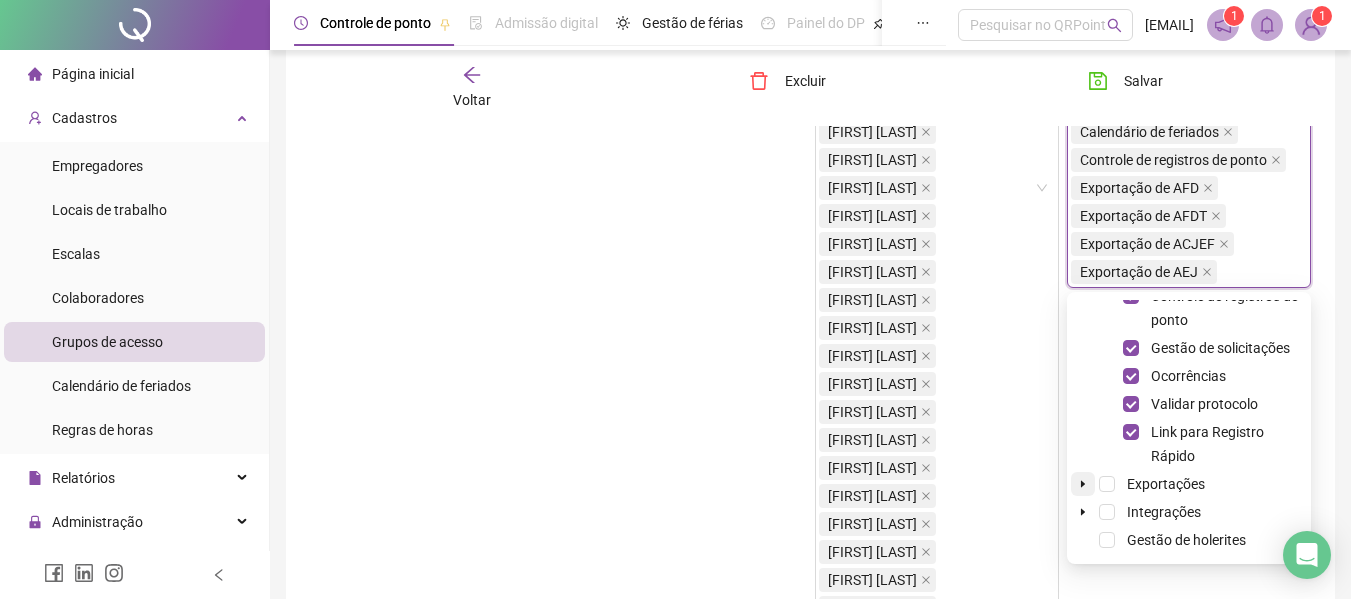 click at bounding box center (1083, 484) 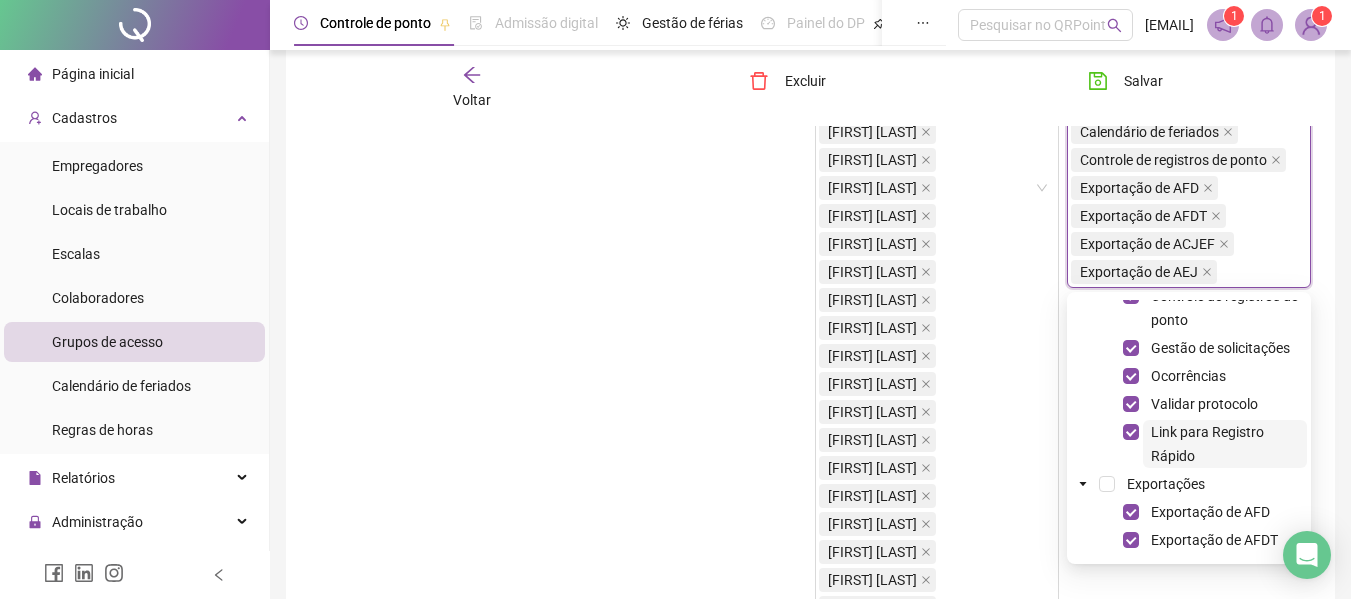 scroll, scrollTop: 776, scrollLeft: 0, axis: vertical 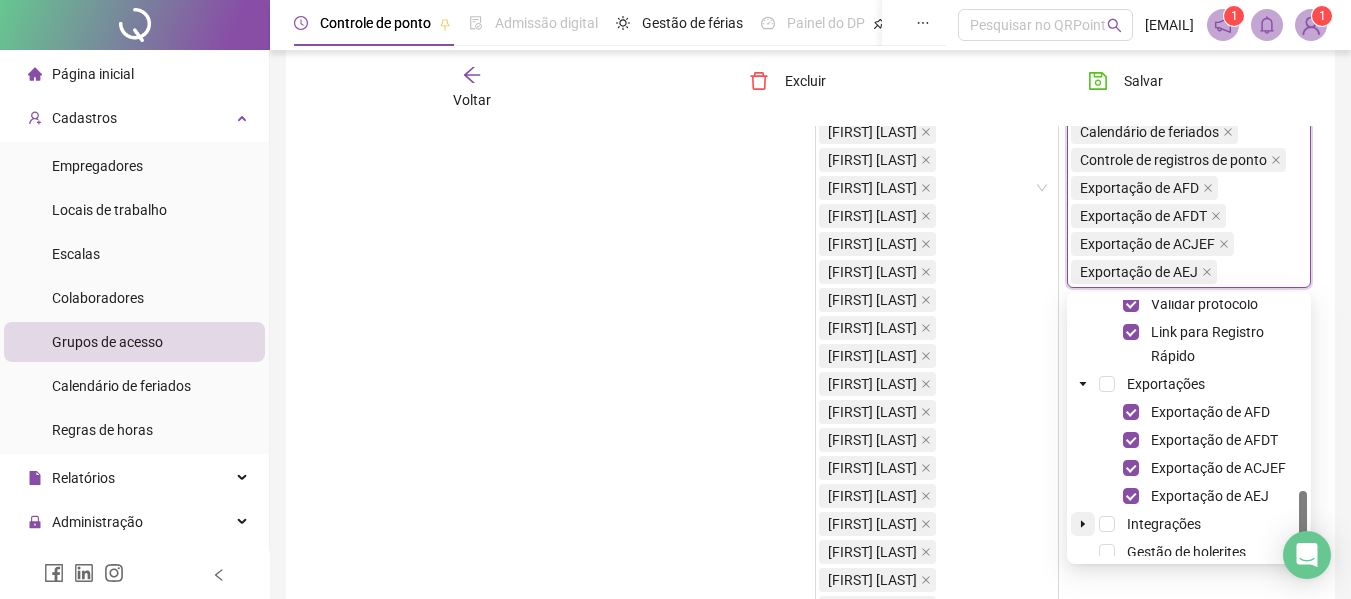 drag, startPoint x: 1080, startPoint y: 520, endPoint x: 1090, endPoint y: 518, distance: 10.198039 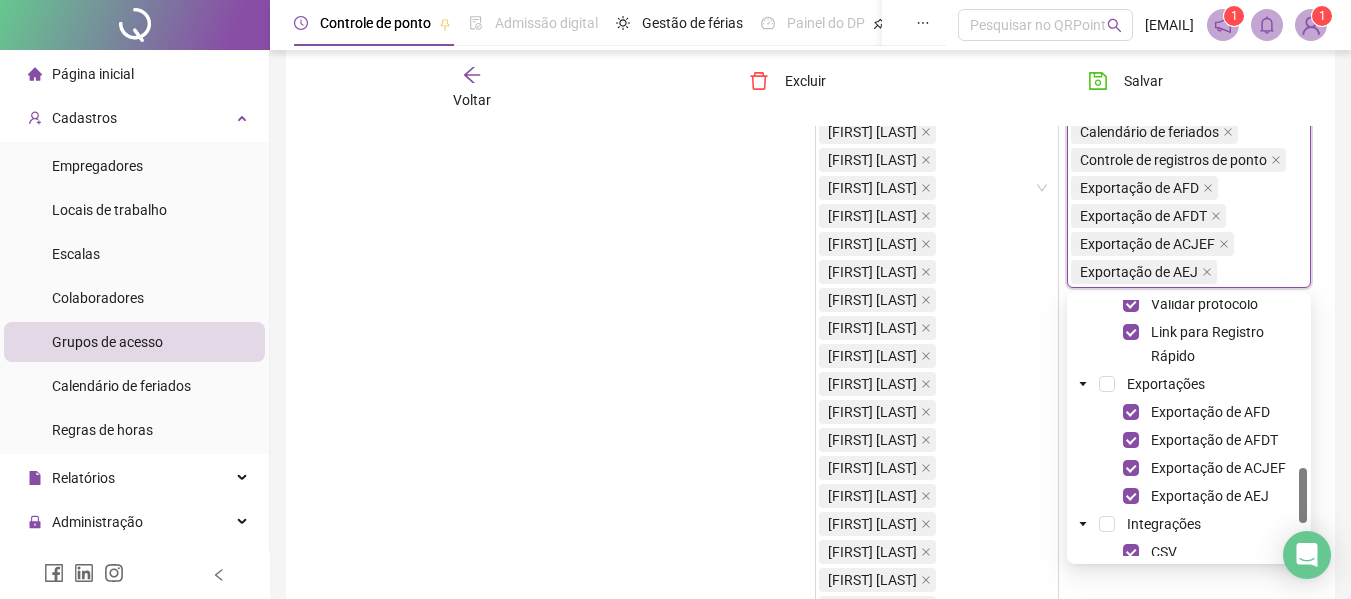 scroll, scrollTop: 928, scrollLeft: 0, axis: vertical 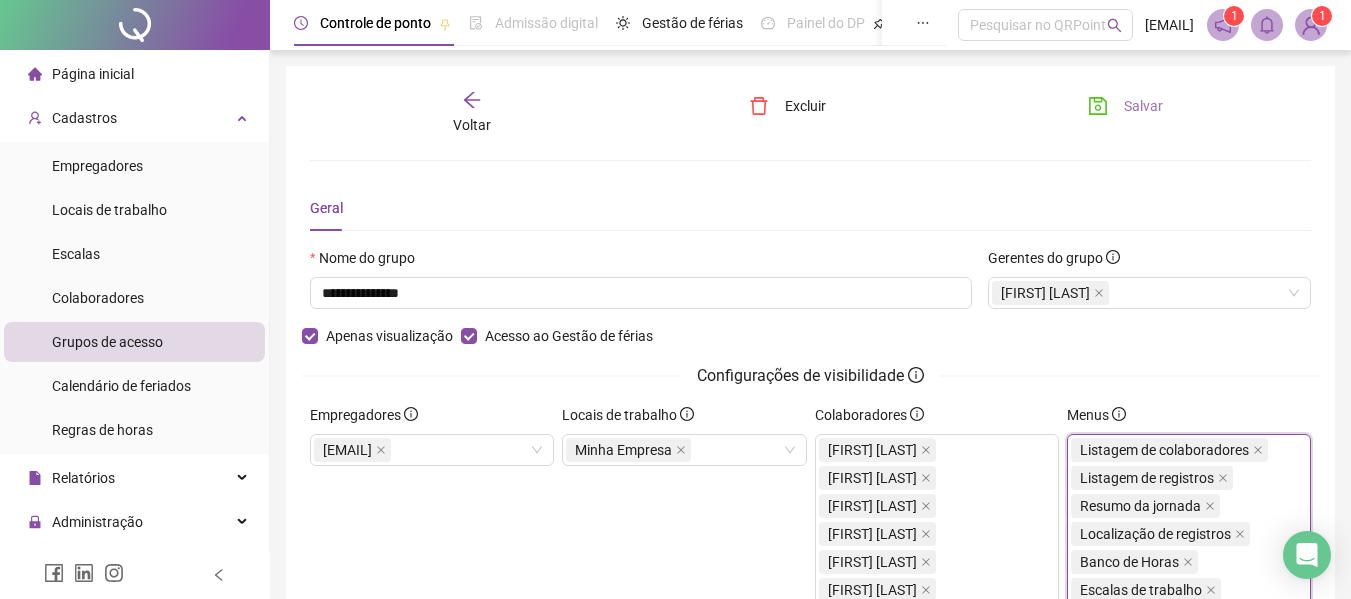click on "Salvar" at bounding box center [1143, 106] 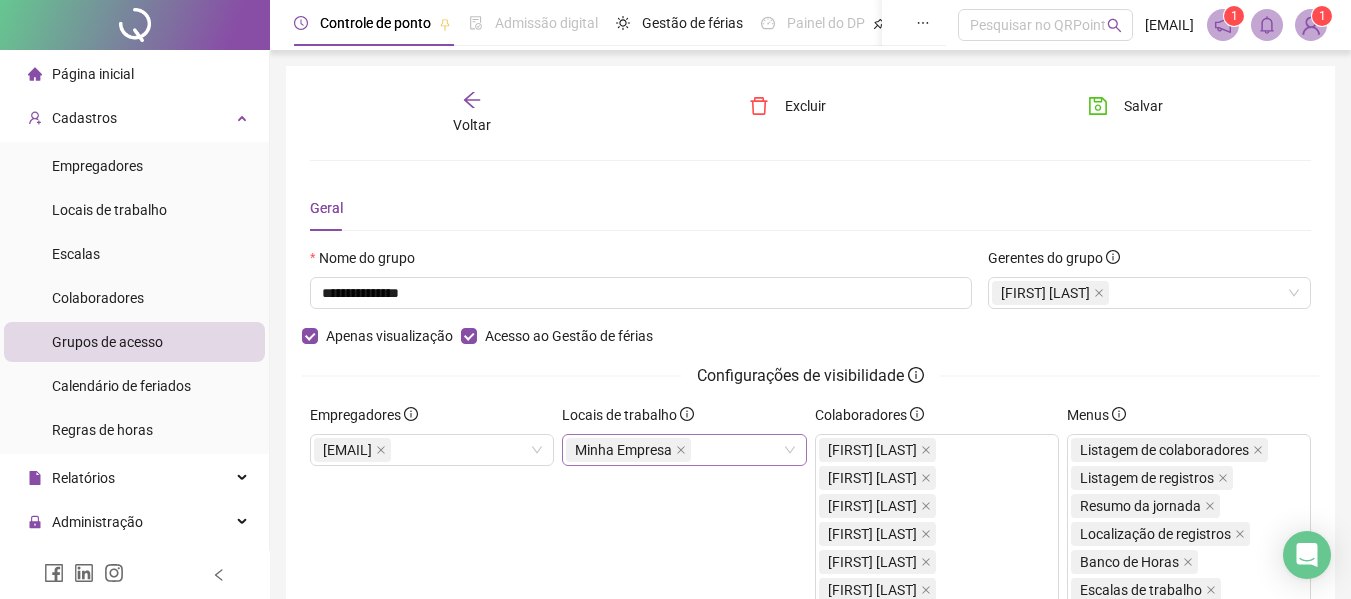 click on "Minha Empresa" at bounding box center [684, 450] 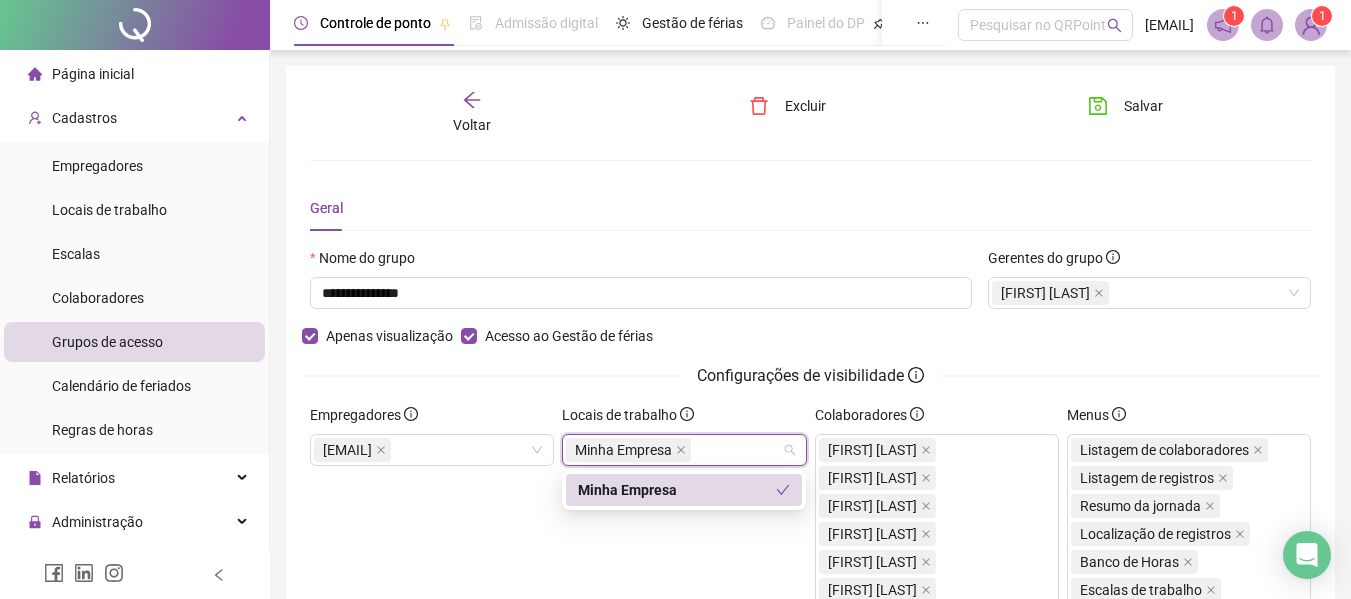 click on "Minha Empresa" at bounding box center (684, 450) 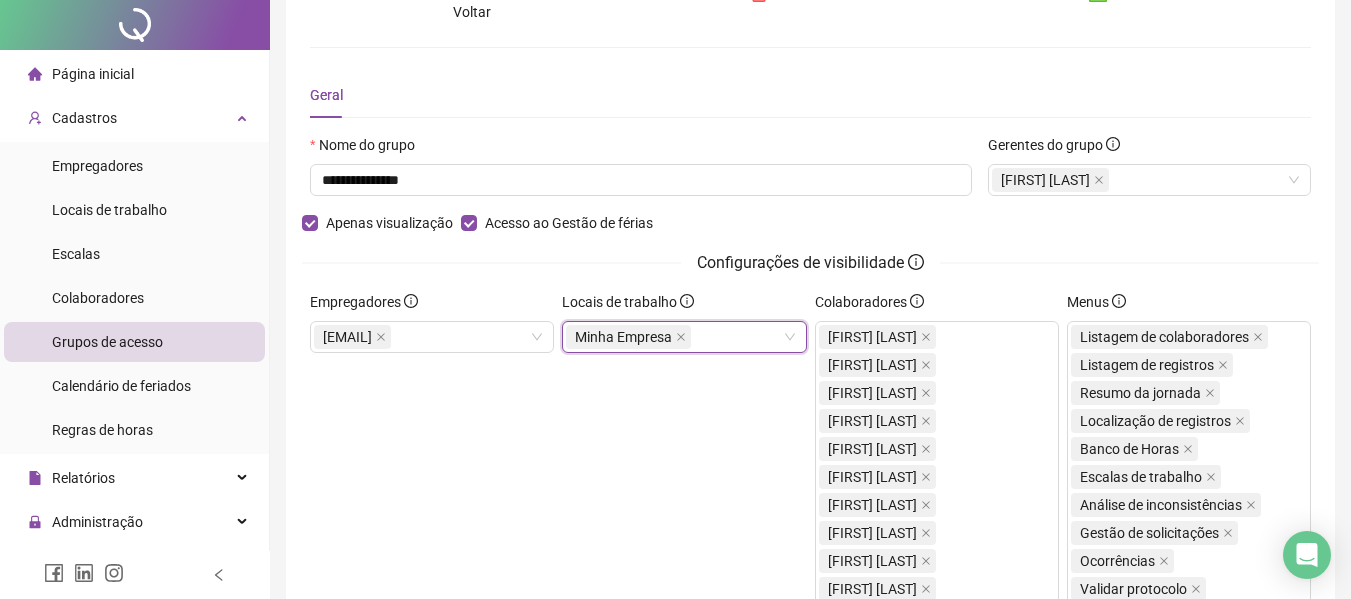 scroll, scrollTop: 0, scrollLeft: 0, axis: both 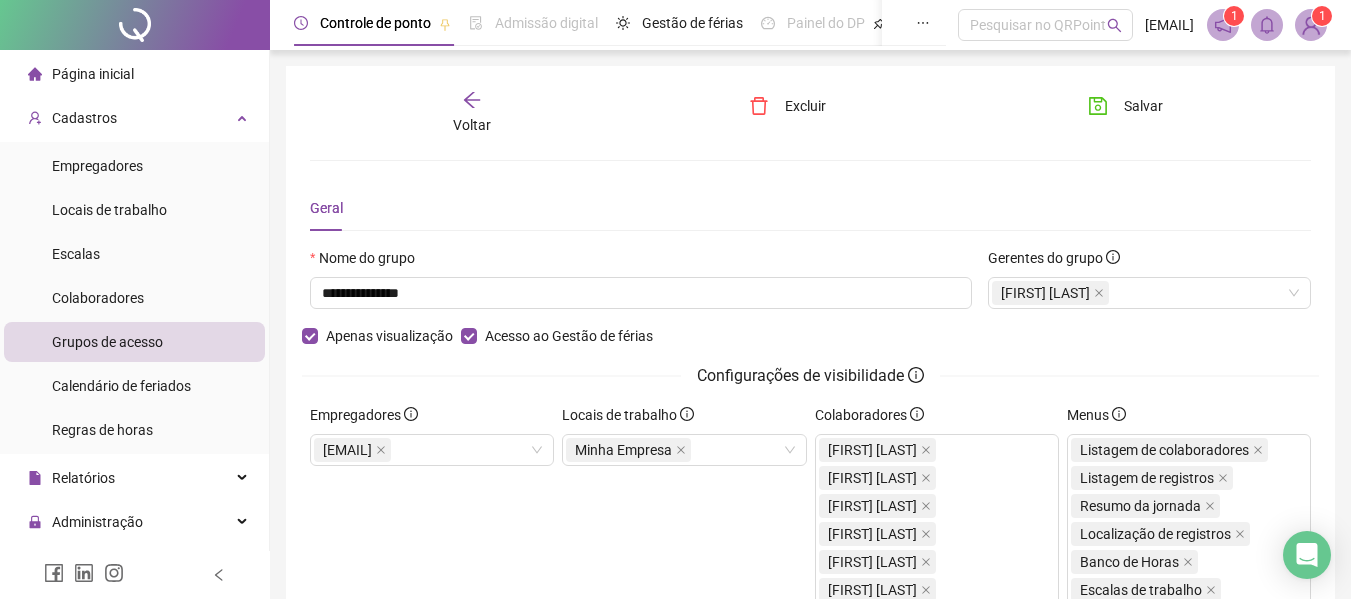 click on "Página inicial" at bounding box center [93, 74] 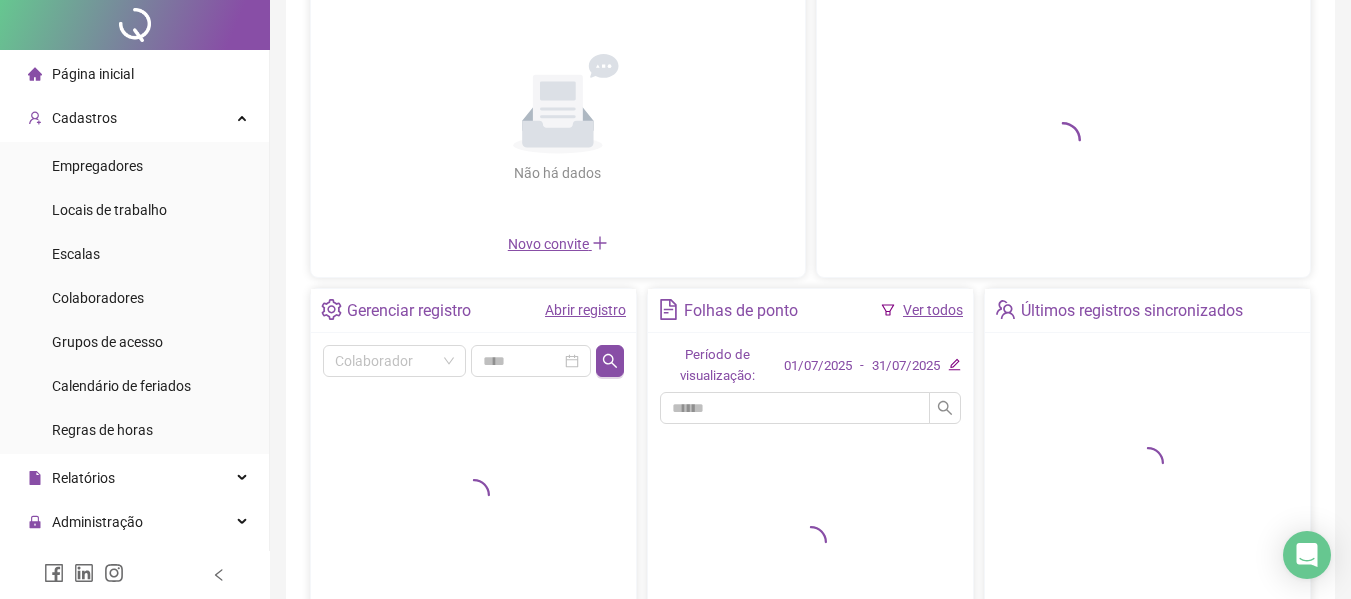 scroll, scrollTop: 384, scrollLeft: 0, axis: vertical 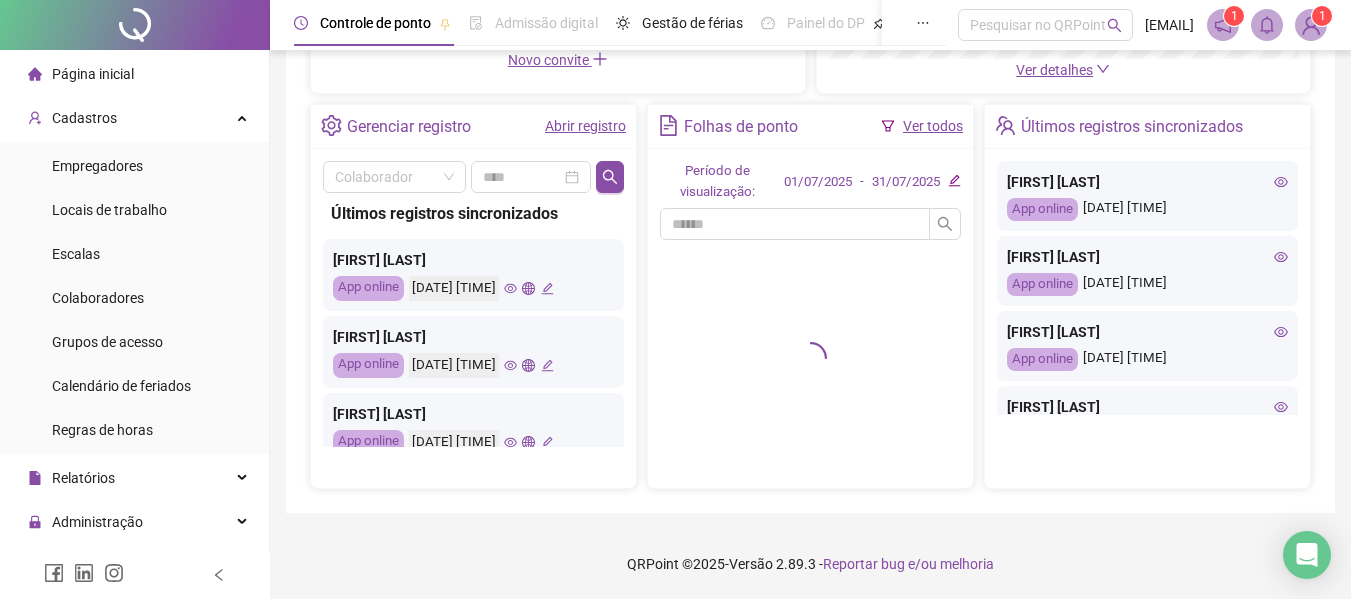click on "Abrir registro" at bounding box center (585, 126) 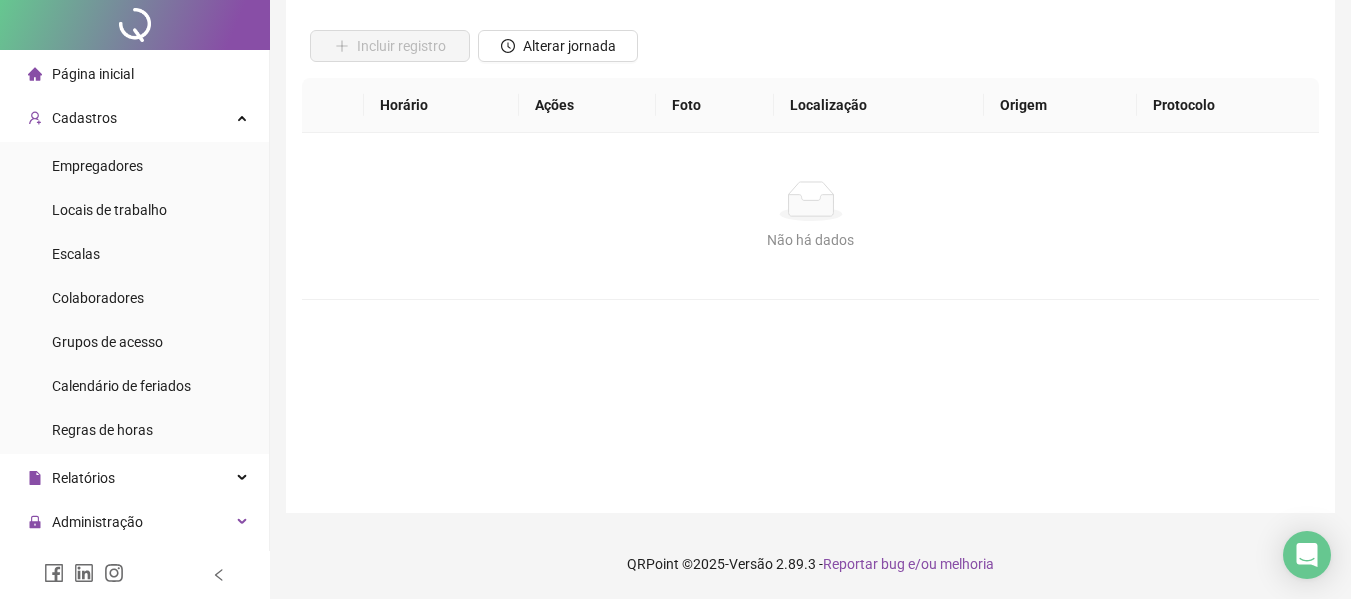 scroll, scrollTop: 0, scrollLeft: 0, axis: both 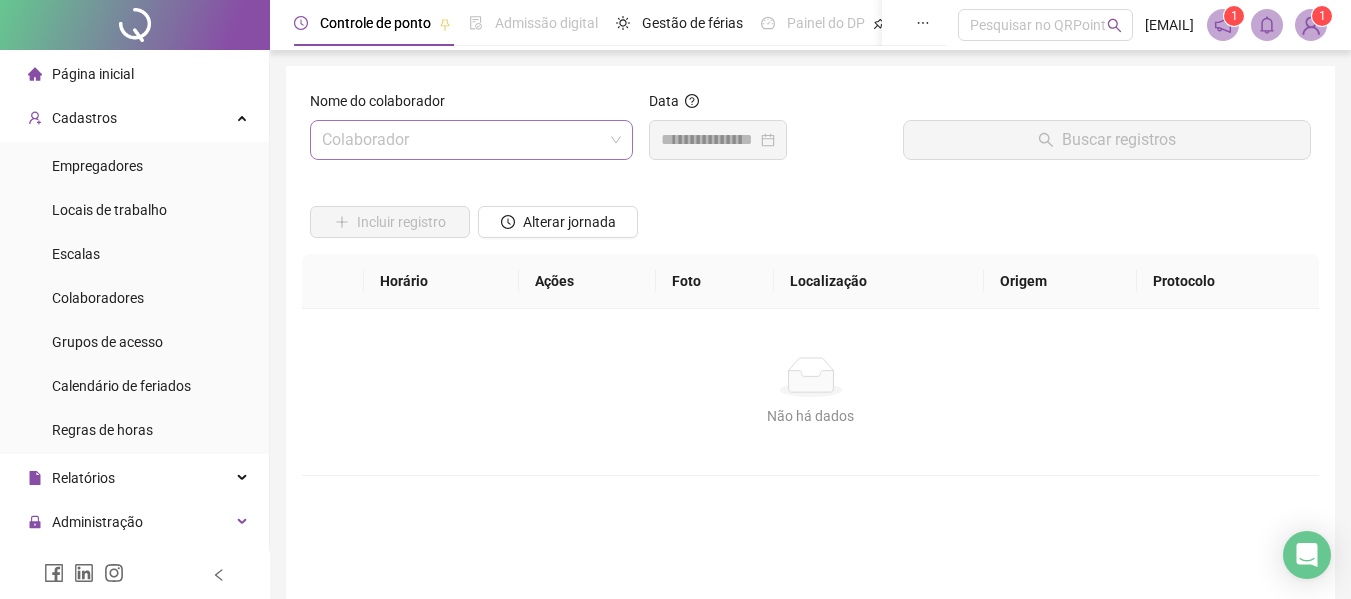 click at bounding box center [462, 140] 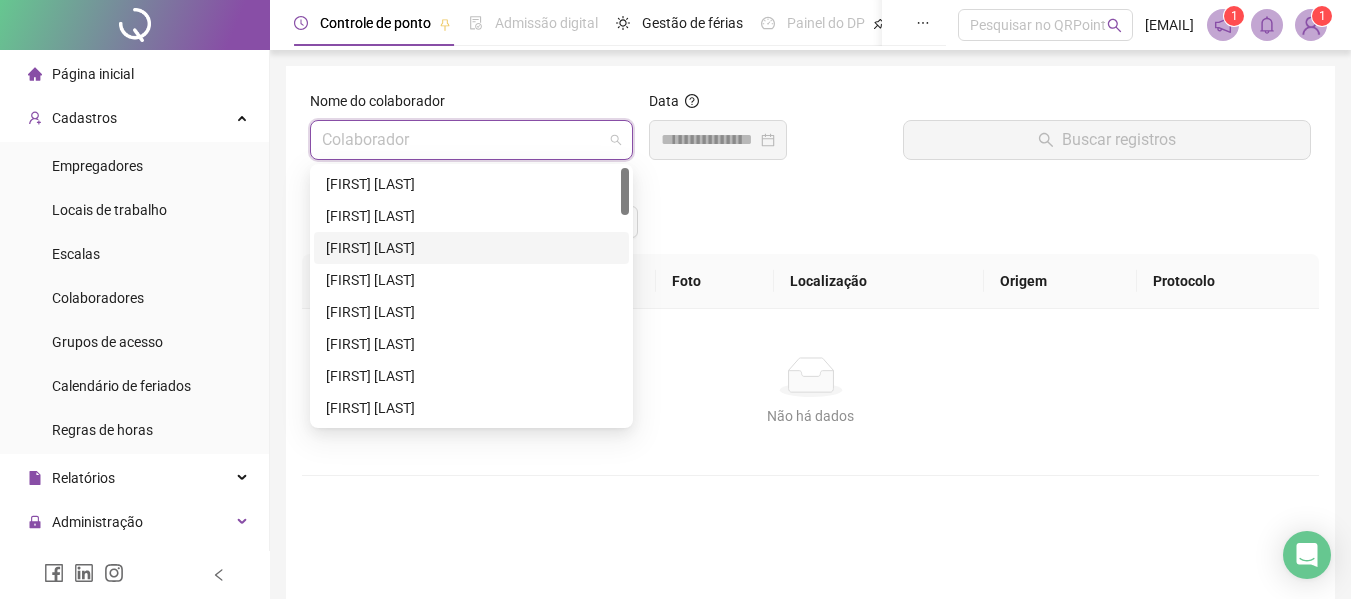 click on "[FIRST] [LAST]" at bounding box center [471, 248] 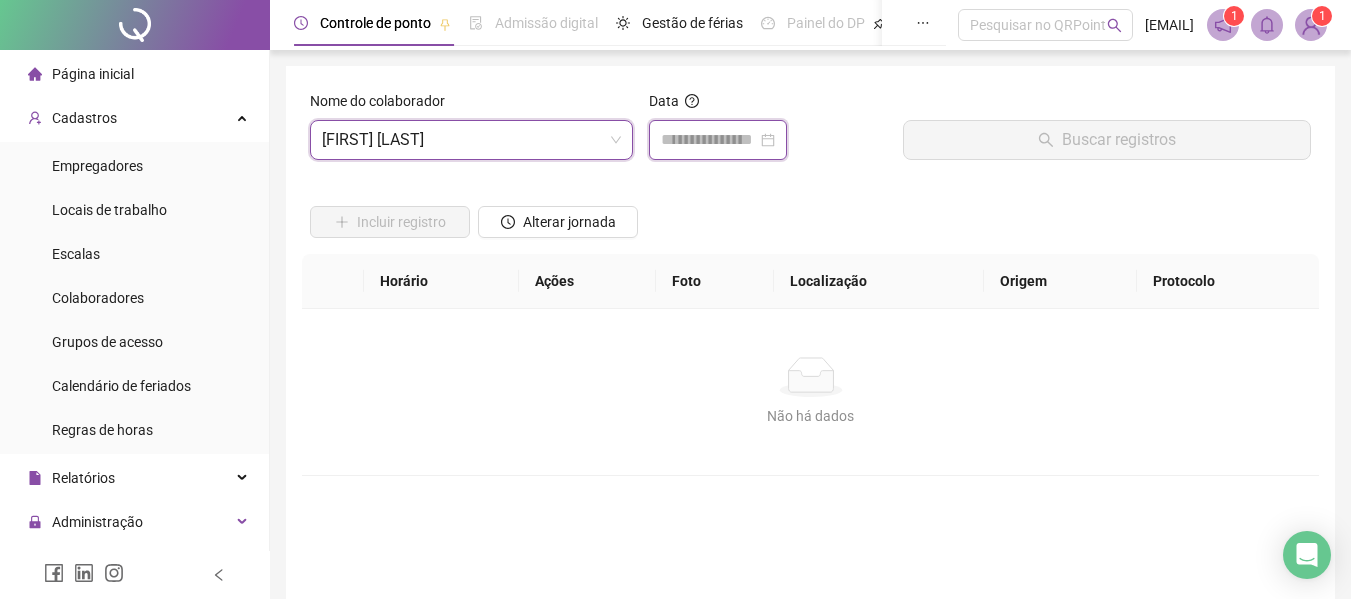 click at bounding box center (709, 140) 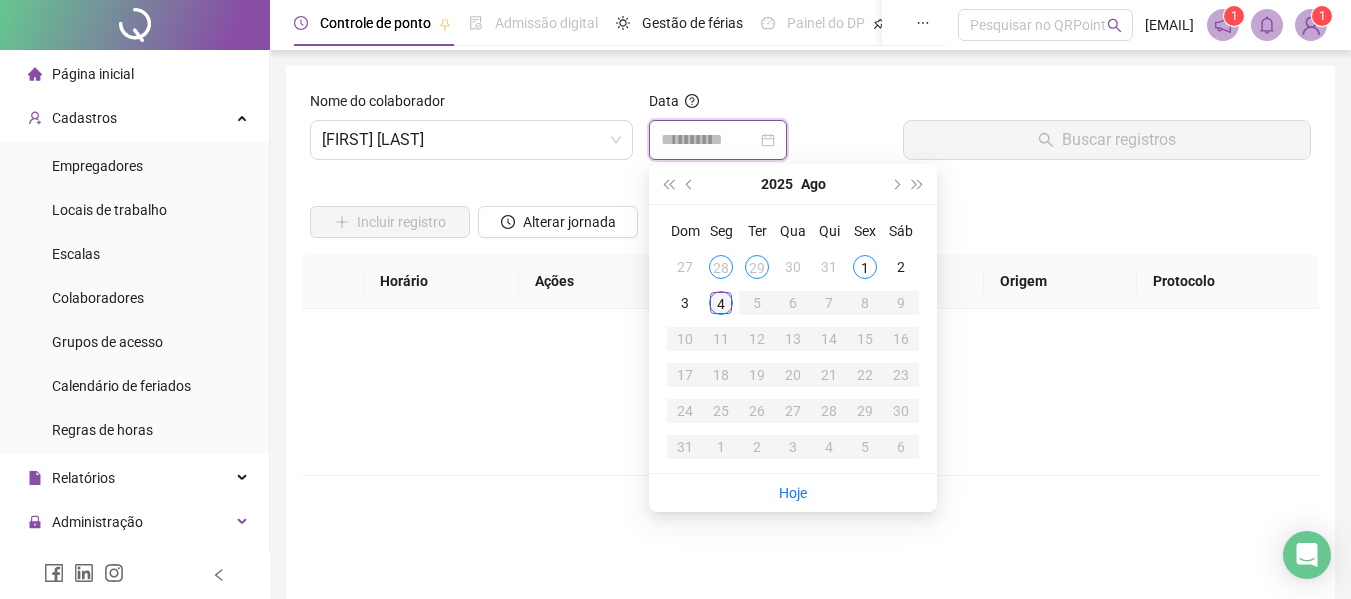 type on "**********" 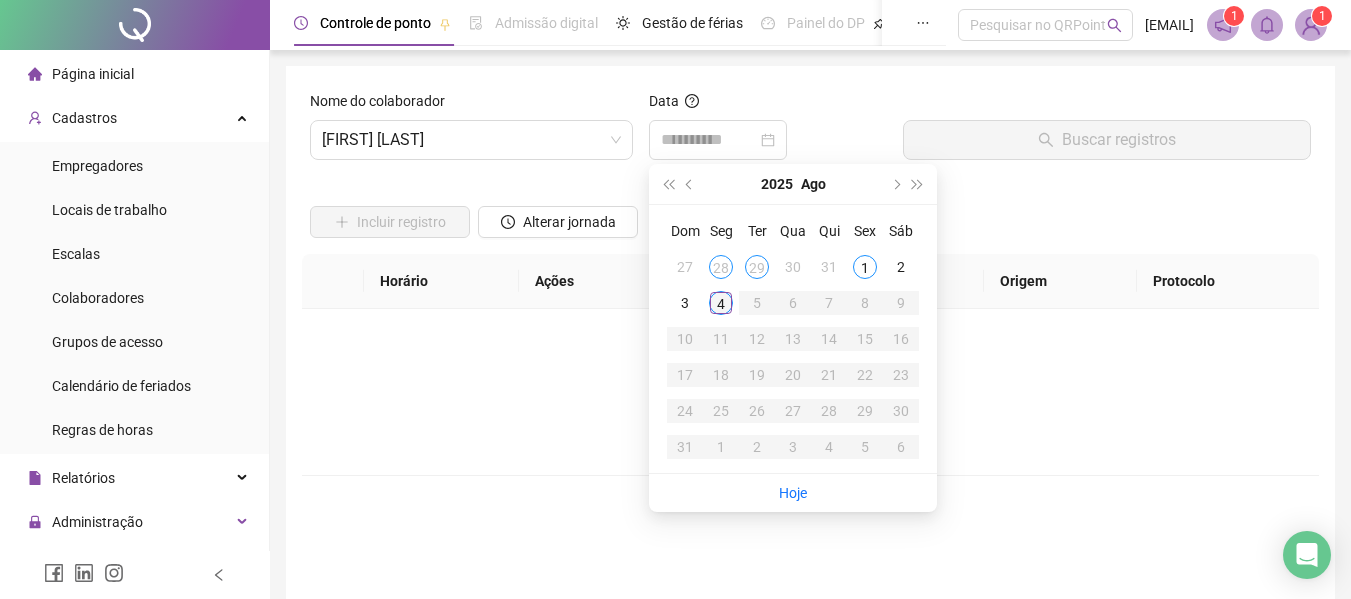 click on "4" at bounding box center (721, 303) 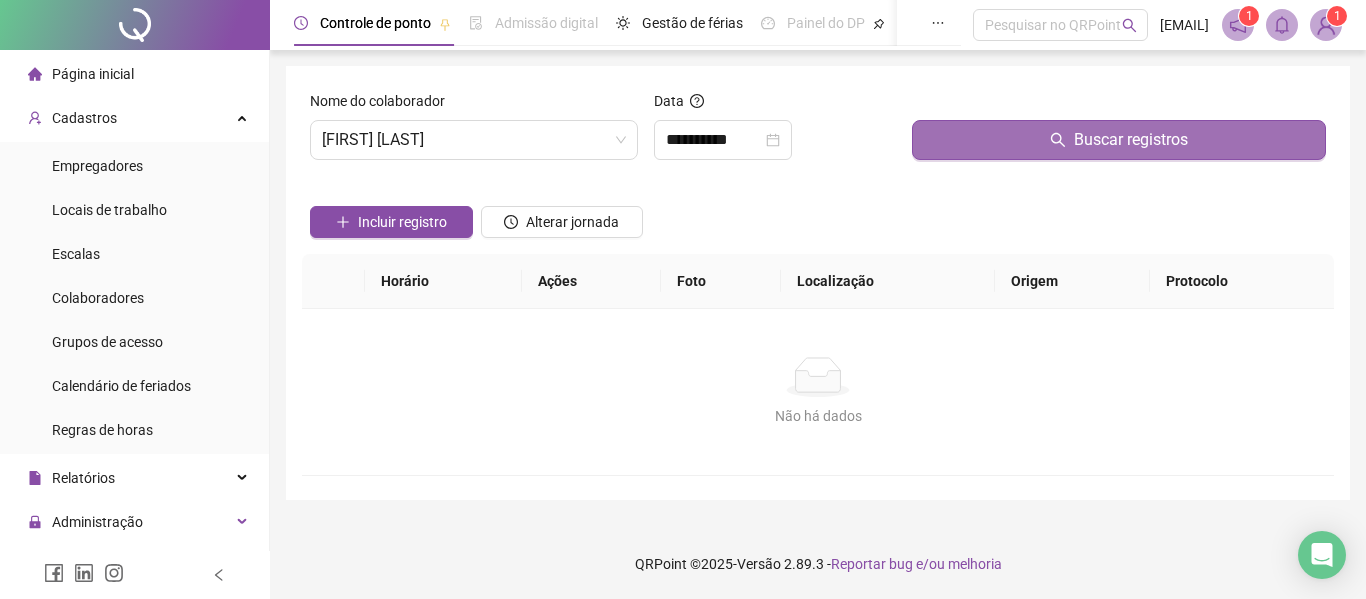 click on "Buscar registros" at bounding box center [1119, 140] 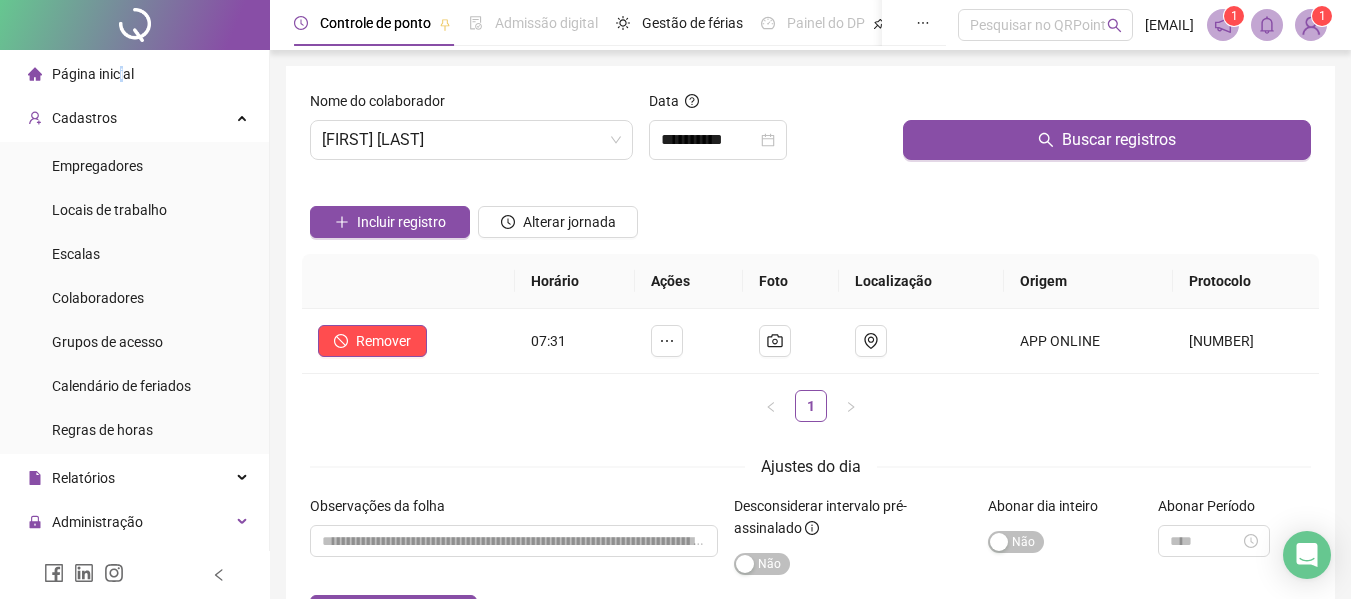click on "Página inicial" at bounding box center [93, 74] 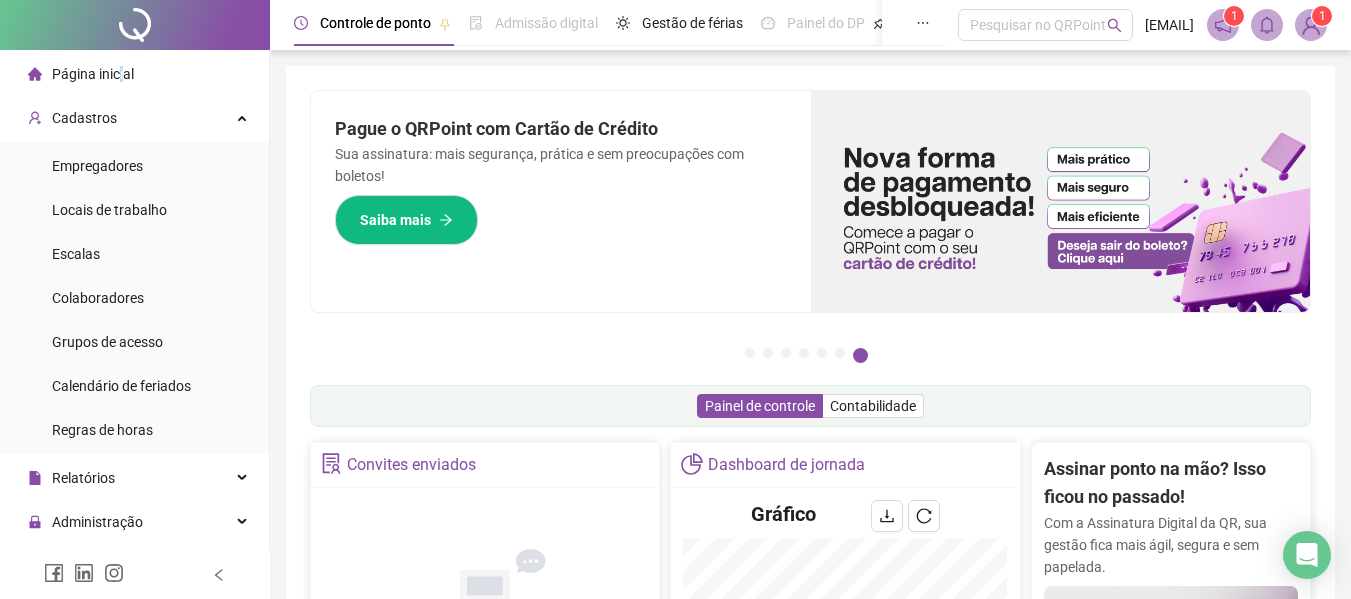 scroll, scrollTop: 100, scrollLeft: 0, axis: vertical 